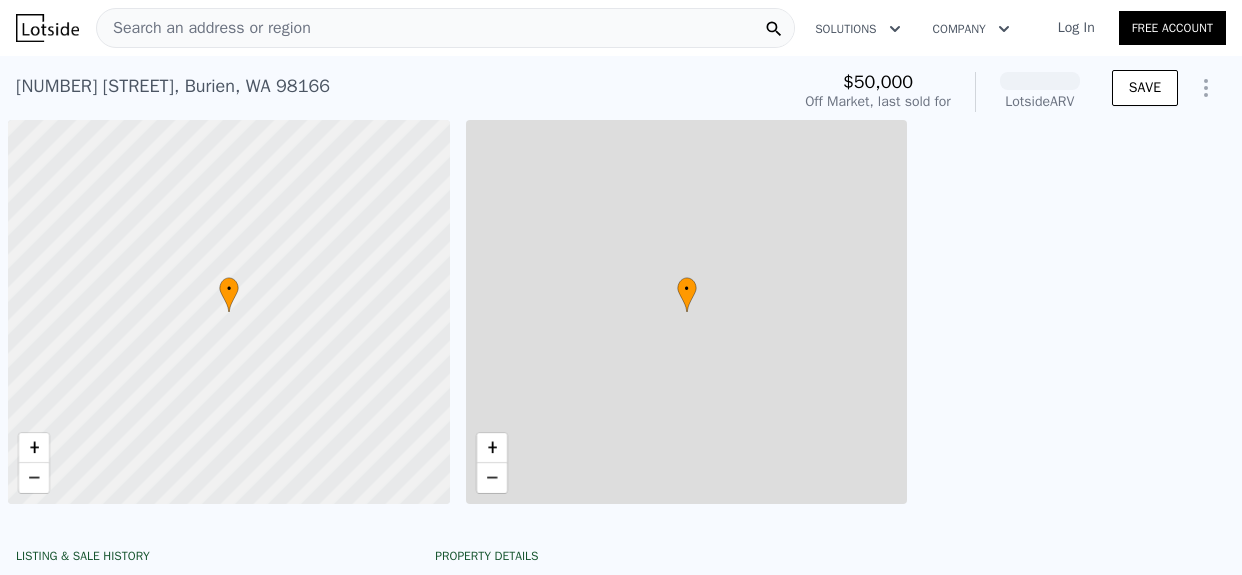 scroll, scrollTop: 0, scrollLeft: 0, axis: both 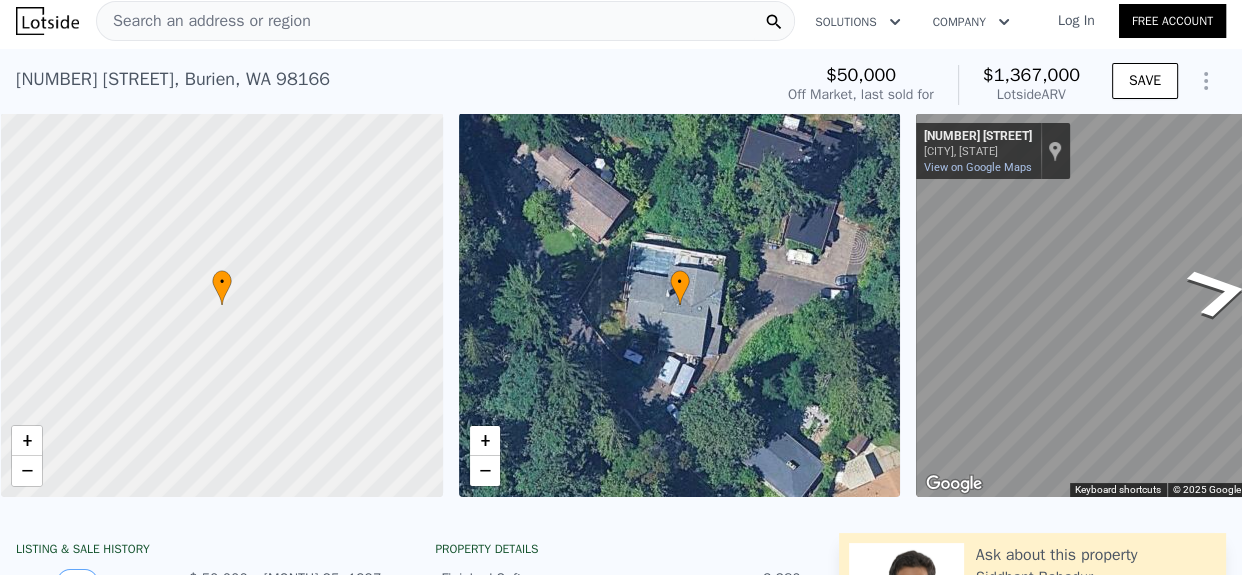 click on "•
+ −
•
+ −                 ← Move left → Move right ↑ Move up ↓ Move down + Zoom in - Zoom out             [NUMBER] [STREET]   [CITY], [STATE]       [NUMBER] [STREET]            View on Google Maps        Custom Imagery                 This image is no longer available Keyboard shortcuts Map Data © 2025 Google © 2025 Google Terms Report a problem" at bounding box center [621, 305] 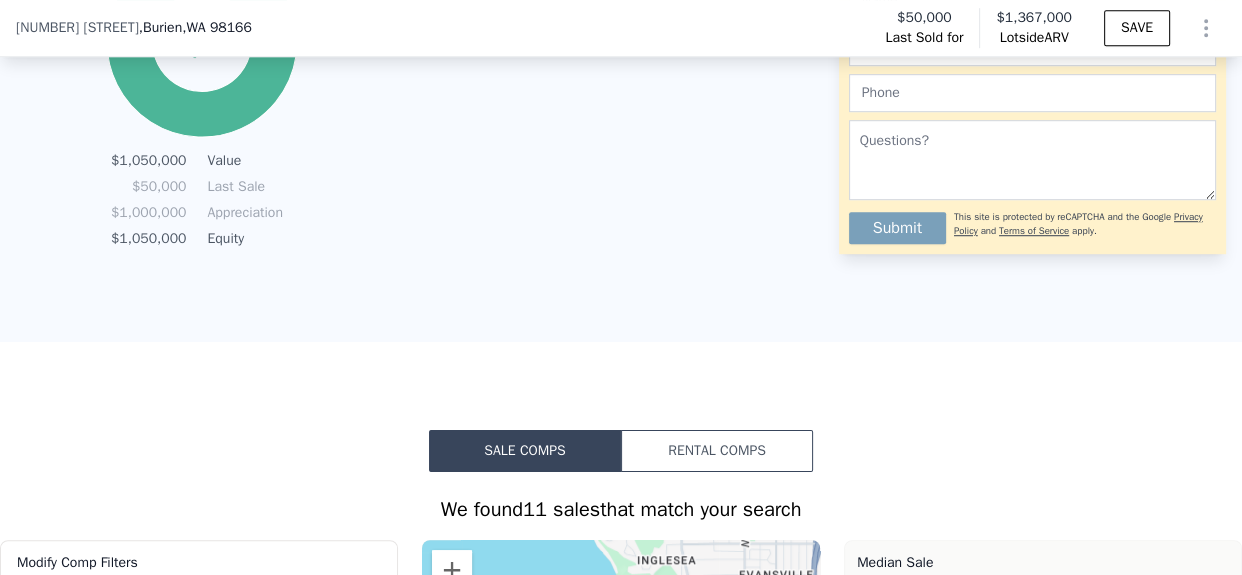 click on "Sale Comps Rental Comps We found  11 sales  that match your search  Filters  Map  Prices Modify Comp Filters Listing Status Sold Pending Active Characteristics   Min Max Bedrooms 3 6 Bathrooms 1.75 3.75 Finished Sqft 2460 3080 Lot Size Sqft 6610 16300 Edit all filters To navigate the map with touch gestures double-tap and hold your finger on the map, then drag the map. ← Move left → Move right ↑ Move up ↓ Move down + Zoom in - Zoom out Home Jump left by 75% End Jump right by 75% Page Up Jump up by 75% Page Down Jump down by 75% A B C D E F G H I J K • Keyboard shortcuts Map Data Map data ©2025 Google Map data ©2025 Google 1 km  Click to toggle between metric and imperial units Terms Report a map error Median Sale Price per Square Foot 98166 Selected Comp Unselected Comp Sep 24 Nov 24 Jan 25 Mar 25 May 25 Jul 25 $400 $600 B C F D E A H I G K J Month 98166 Selected Comp Unselected Comp Aug 1, 2024 428.147 Aug 1, 2024 428.147 402.778 Sep 1, 2024 426.746 Sep 1, 2024 426.746 416.827 Oct 1, 2024 427.8" at bounding box center (621, 1014) 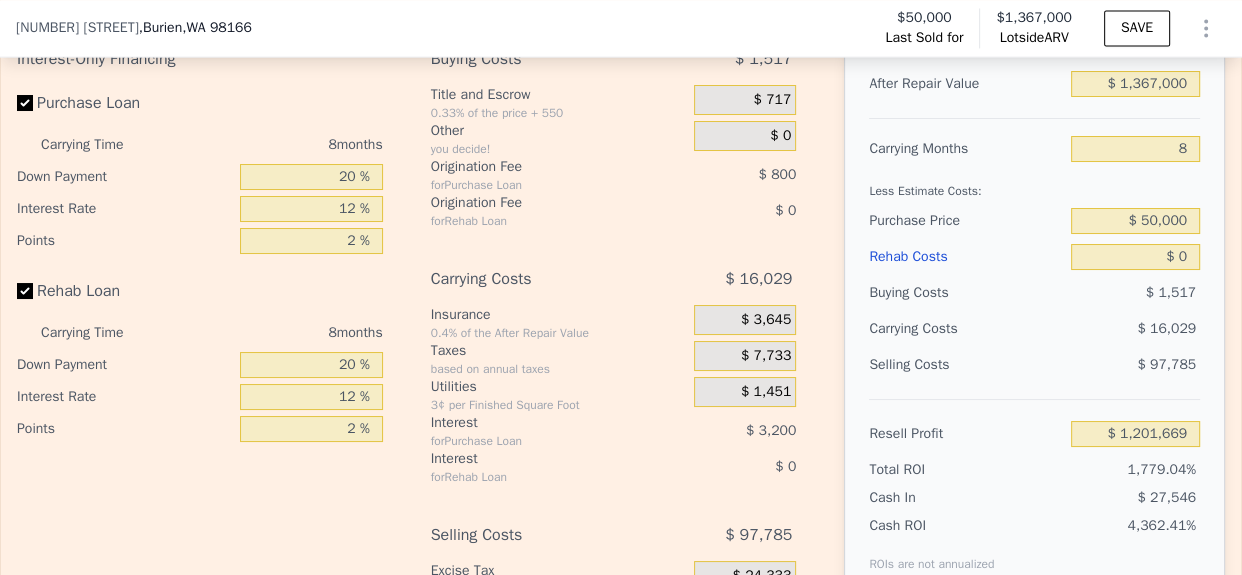 scroll, scrollTop: 3046, scrollLeft: 0, axis: vertical 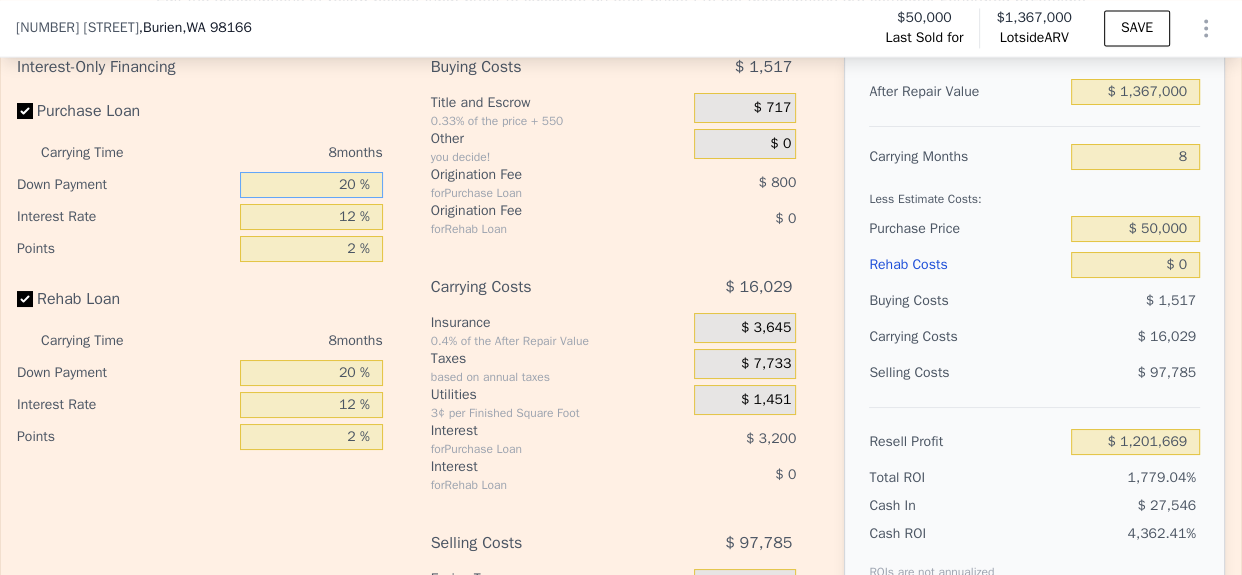 click on "20 %" at bounding box center [311, 185] 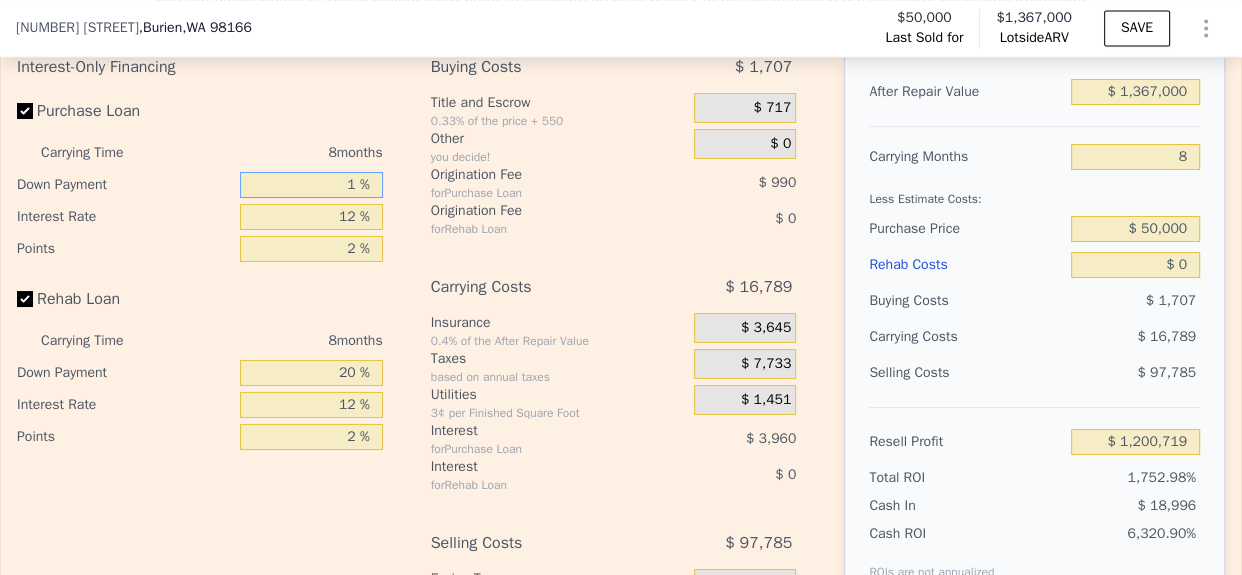 type on "$ 1,200,719" 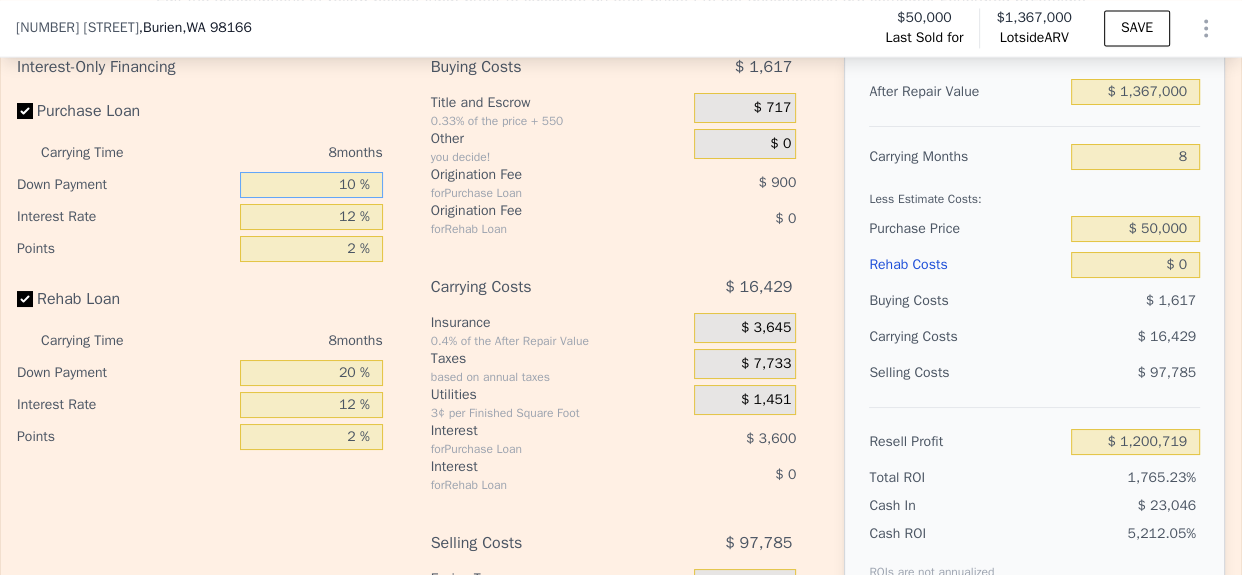 type on "$ 1,201,169" 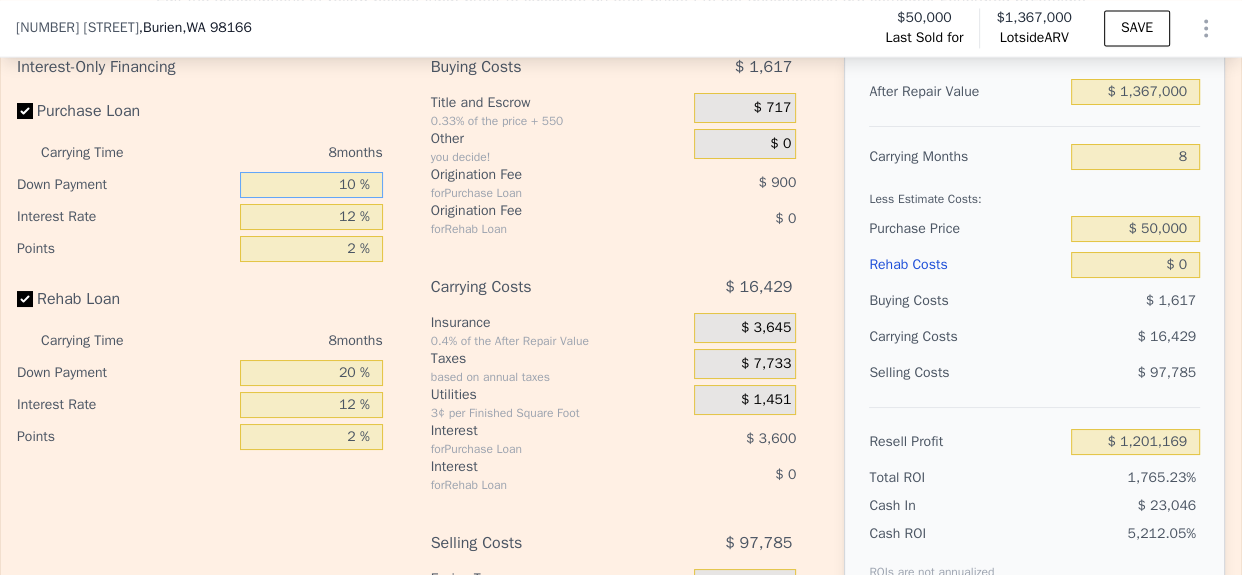 type on "10 %" 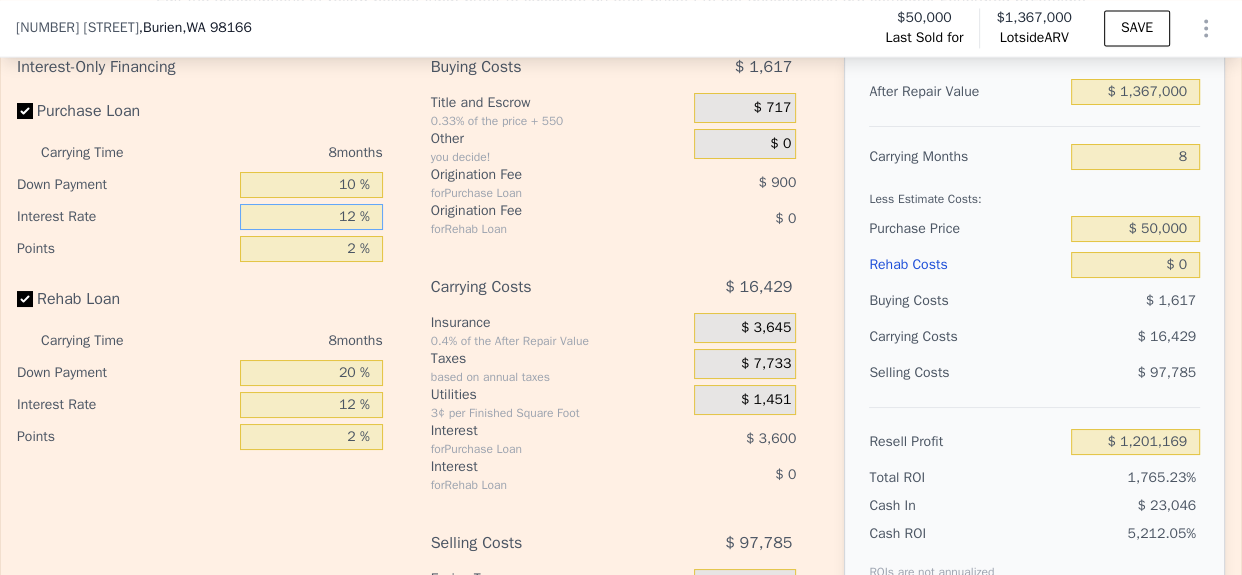 click on "12 %" at bounding box center [311, 217] 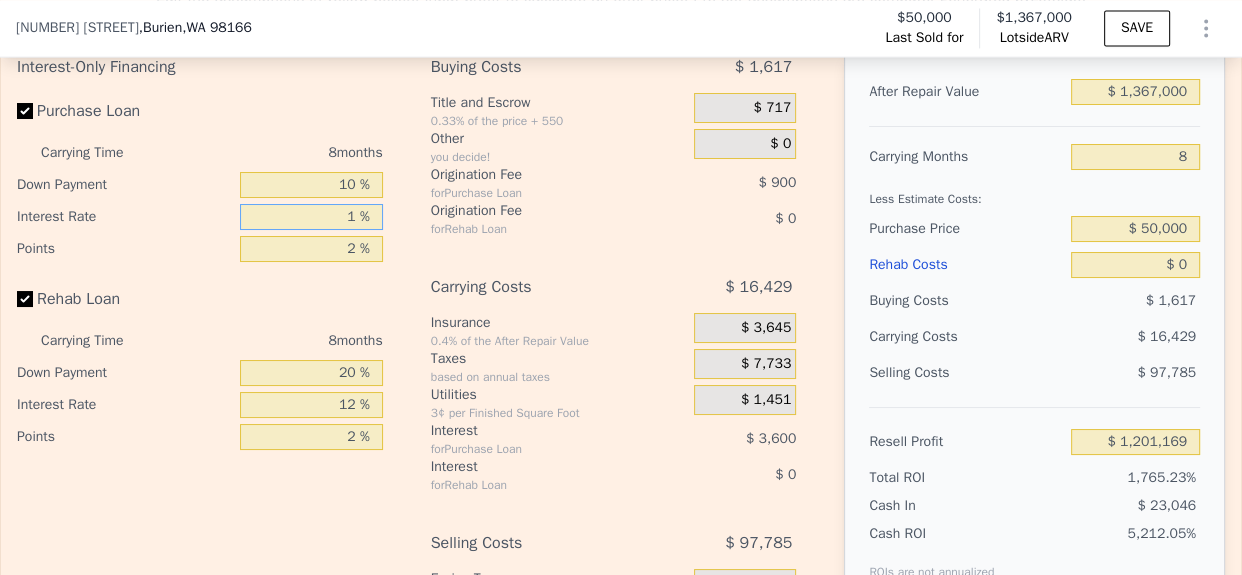 type on "10 %" 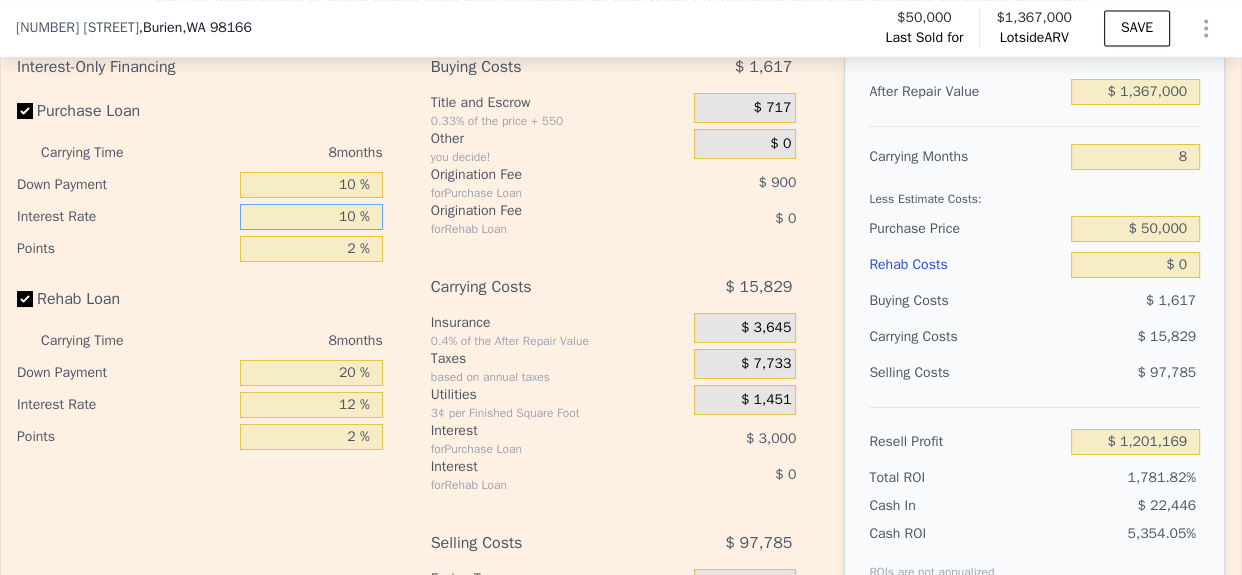 type on "$ 1,201,769" 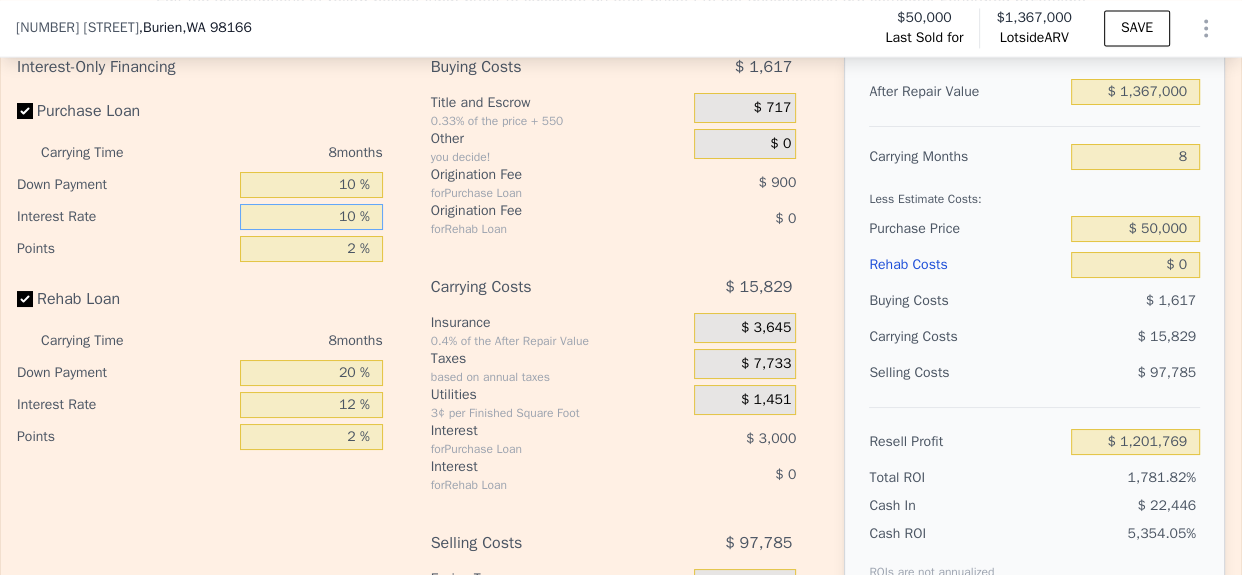 type on "10 %" 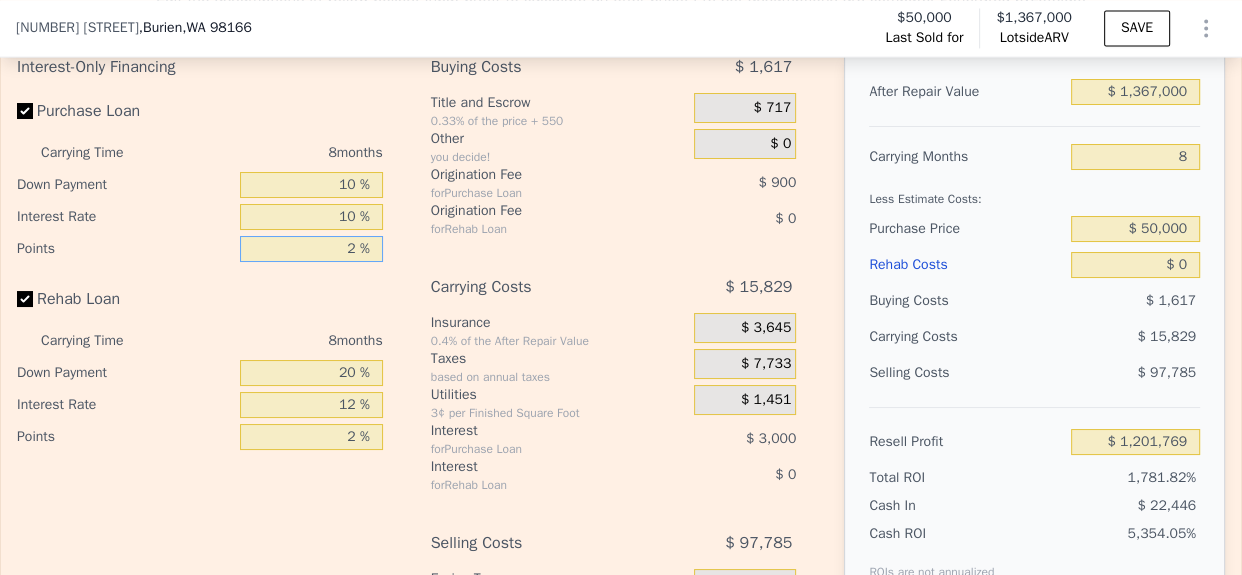 click on "2 %" at bounding box center [311, 249] 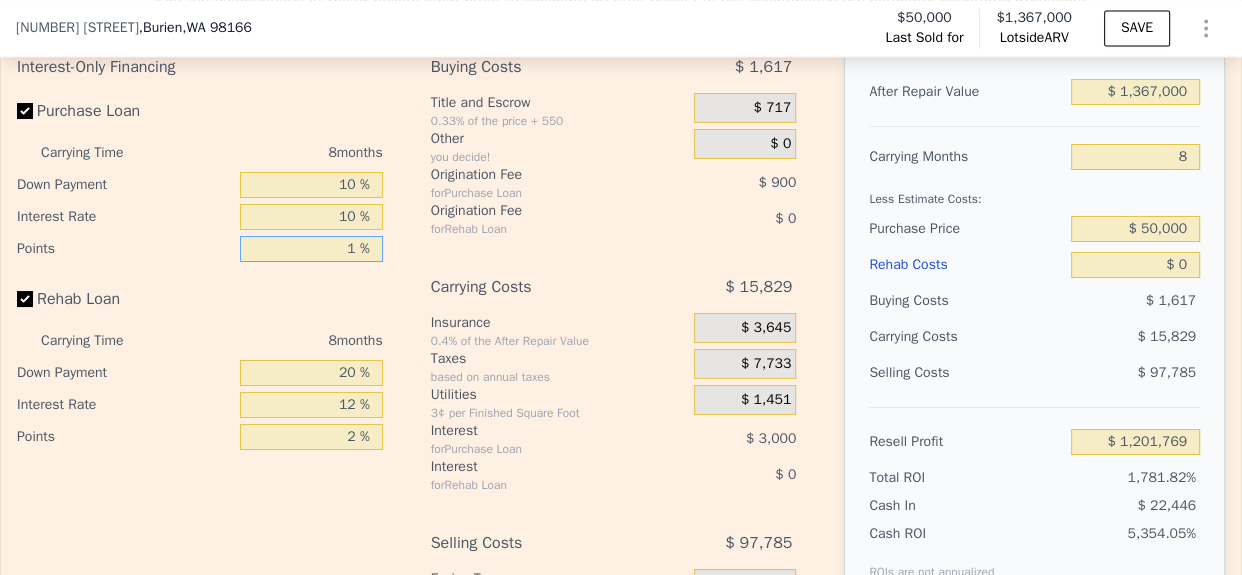 type on "10 %" 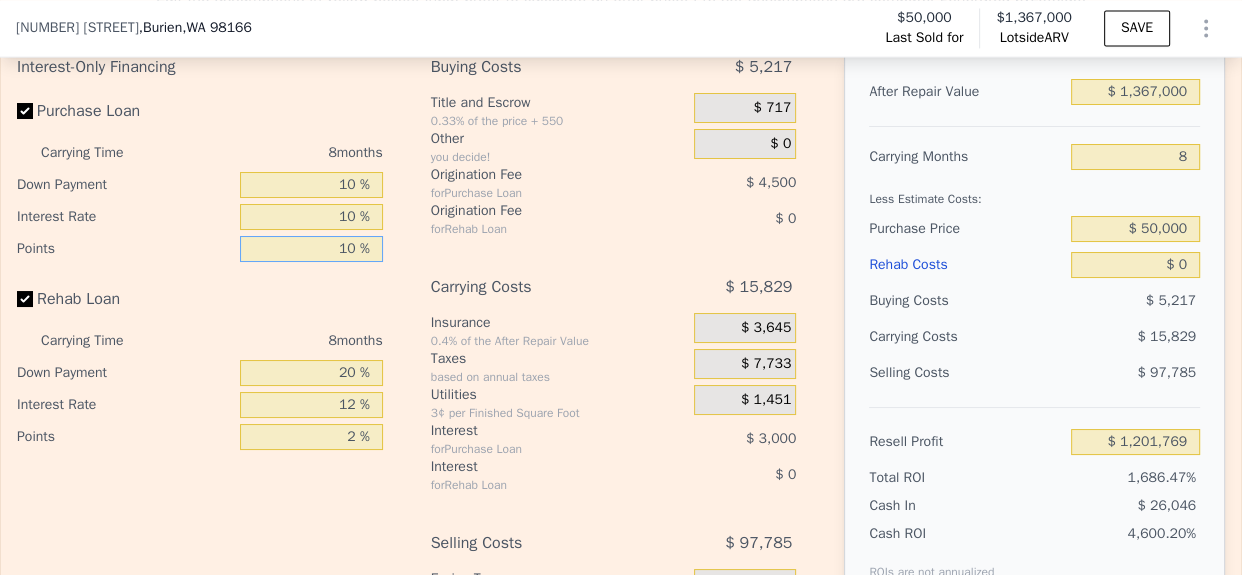 type on "$ 1,198,169" 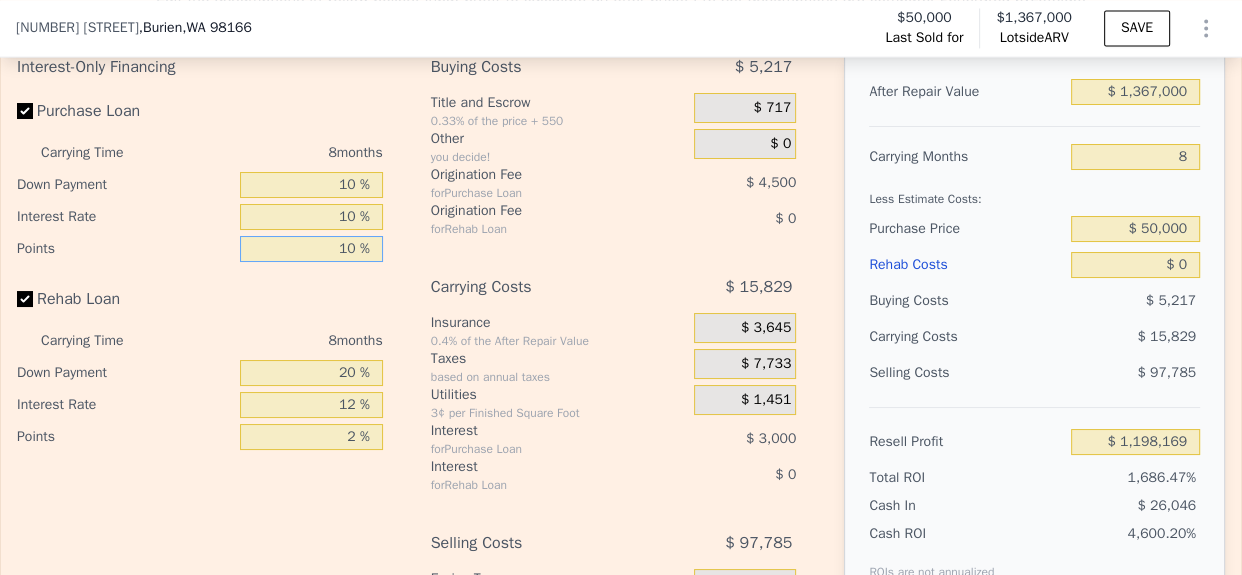 type on "10 %" 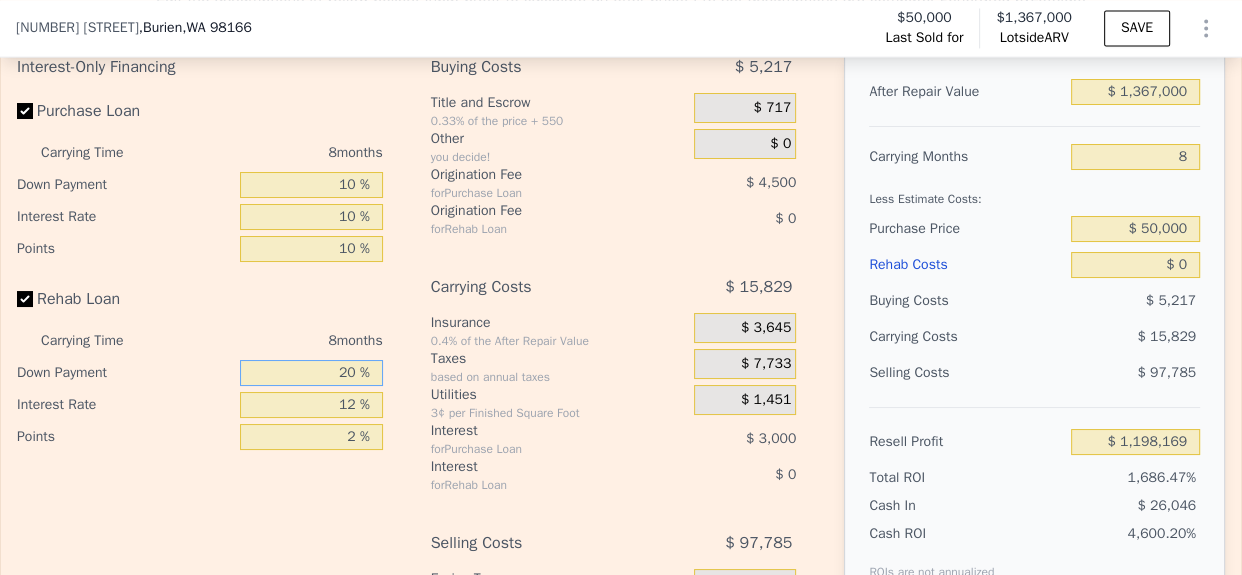 click on "20 %" at bounding box center [311, 373] 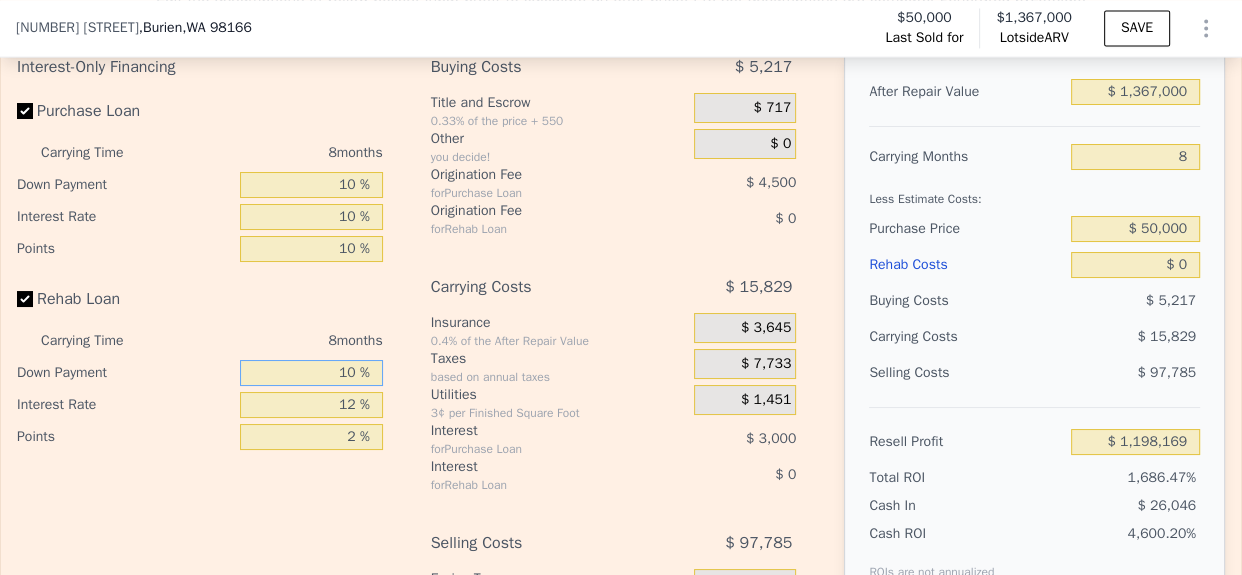 type on "10 %" 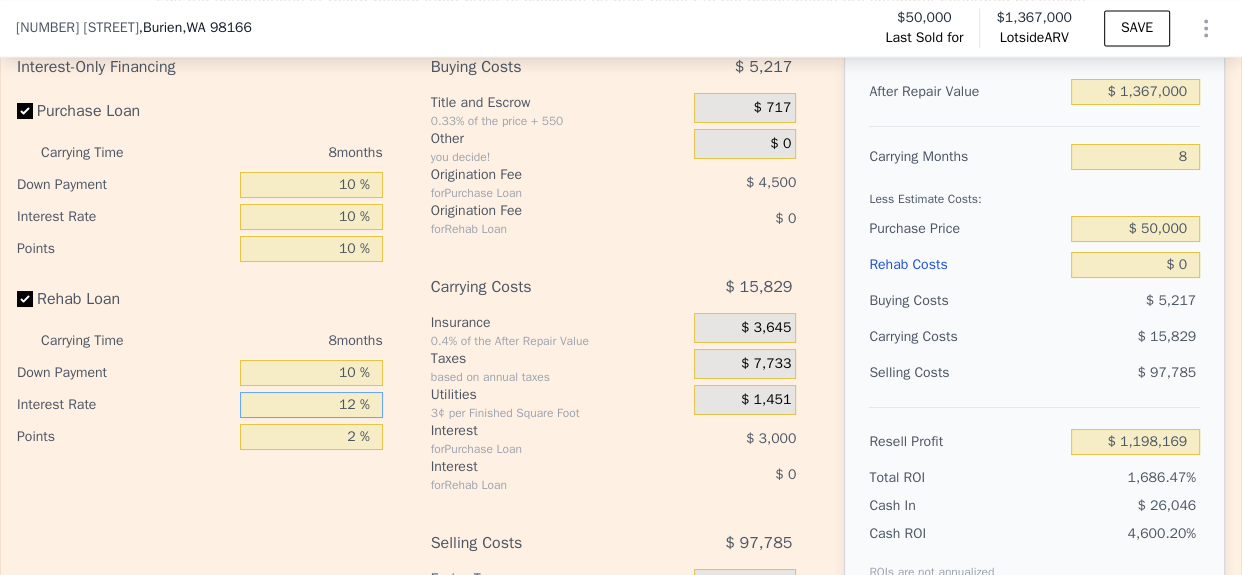 click on "12 %" at bounding box center (311, 405) 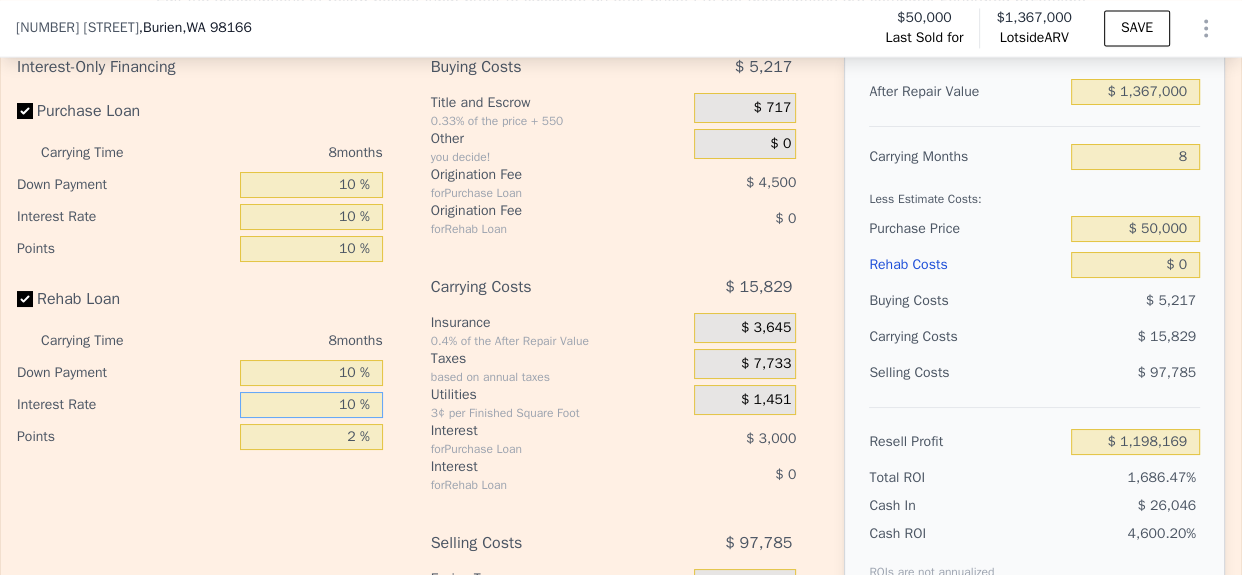 type on "10 %" 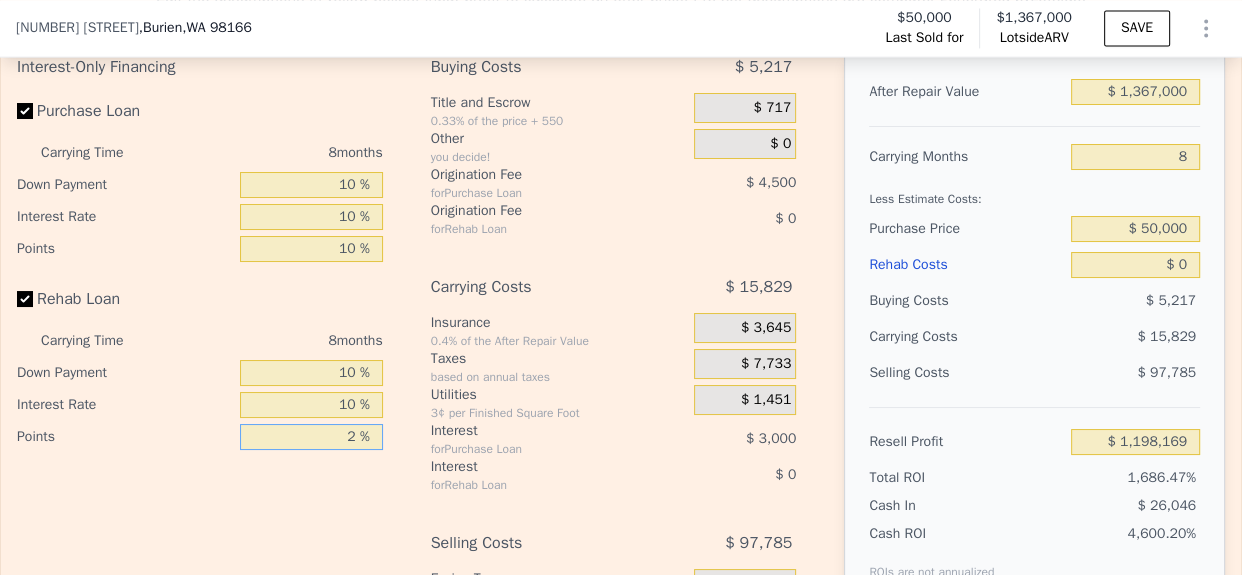click on "2 %" at bounding box center (311, 437) 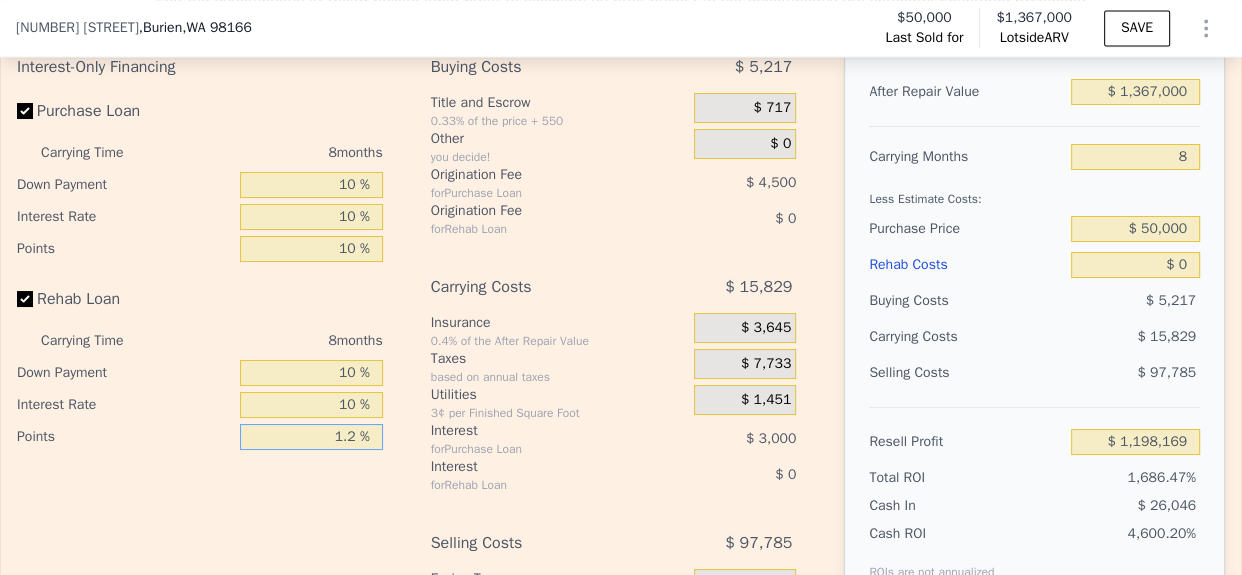 type on "1.2 %" 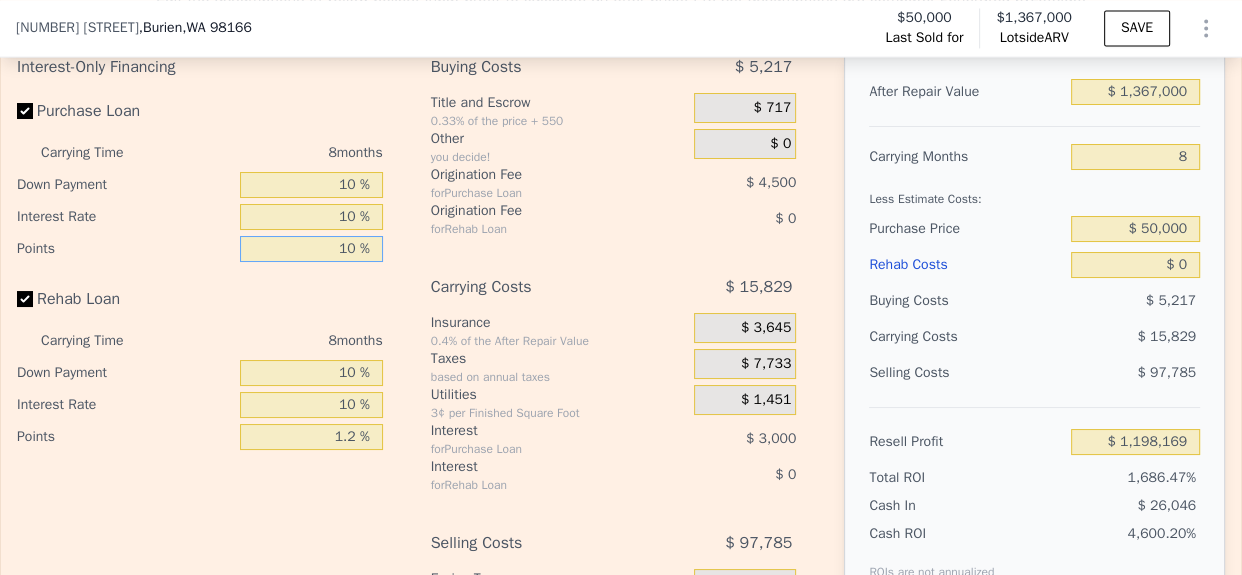 click on "10 %" at bounding box center (311, 249) 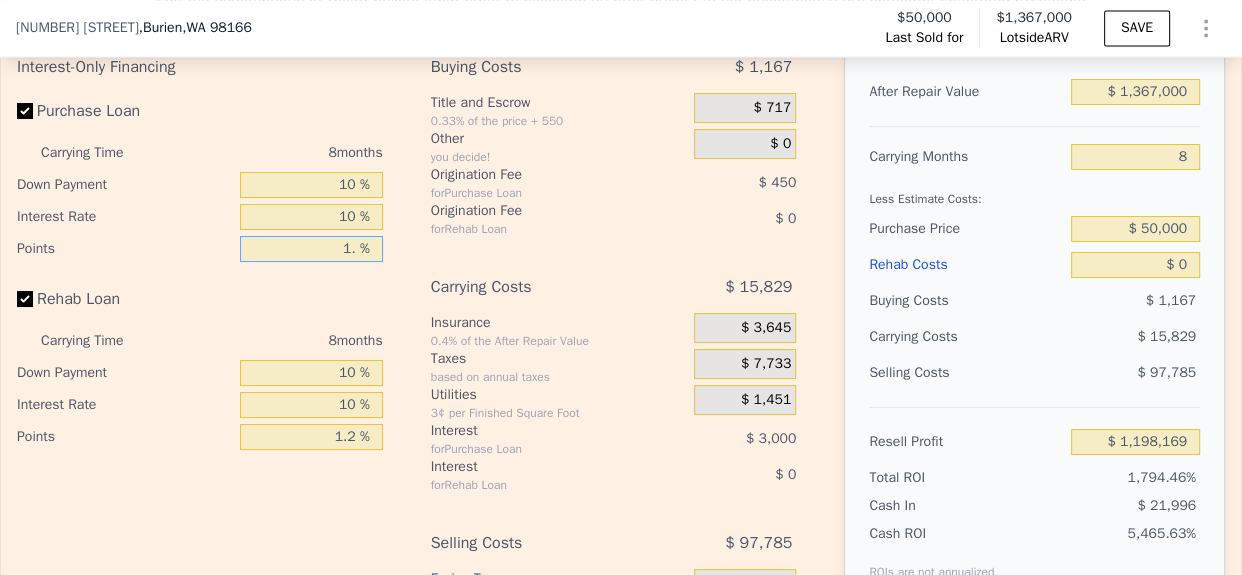 type on "1.2 %" 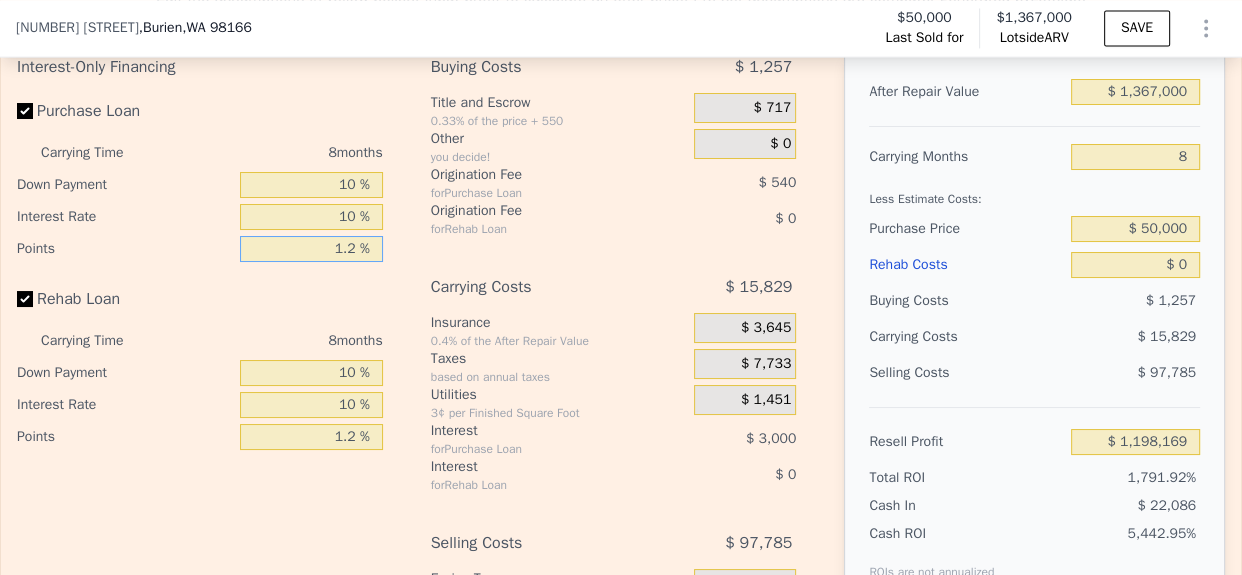 type on "$ 1,202,129" 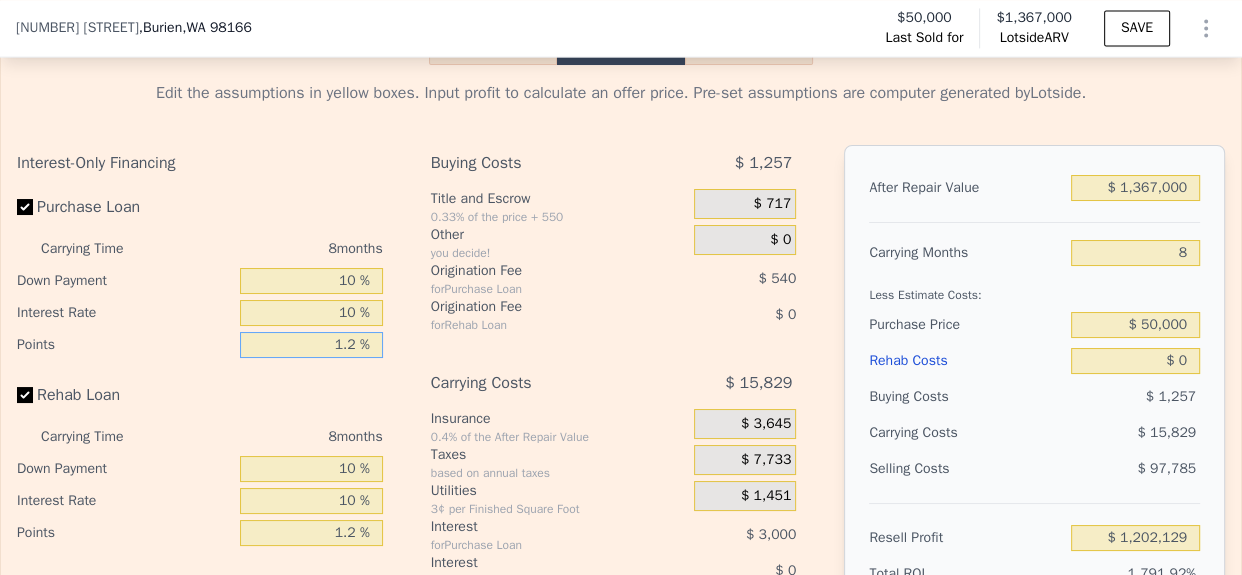 scroll, scrollTop: 2930, scrollLeft: 0, axis: vertical 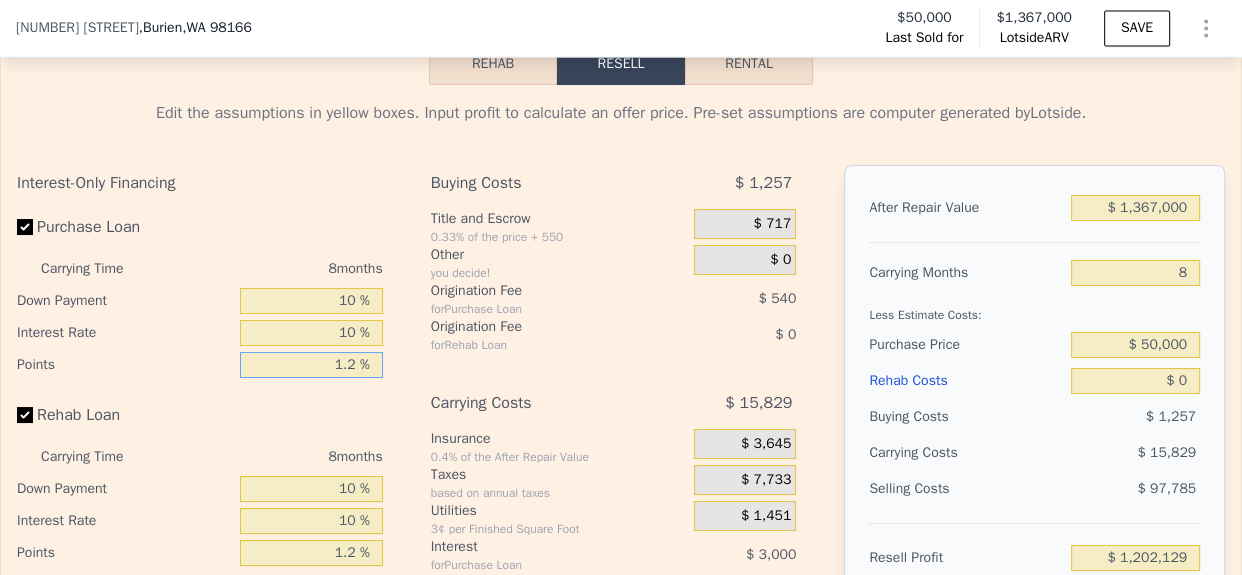 type on "1.2 %" 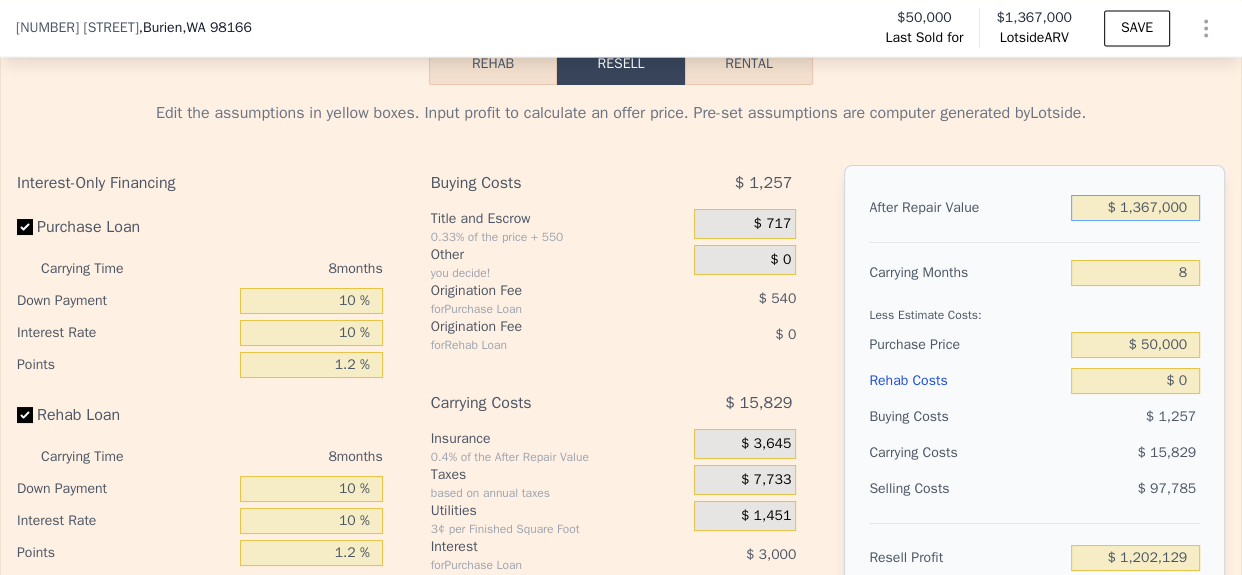 click on "$ 1,367,000" at bounding box center [1135, 208] 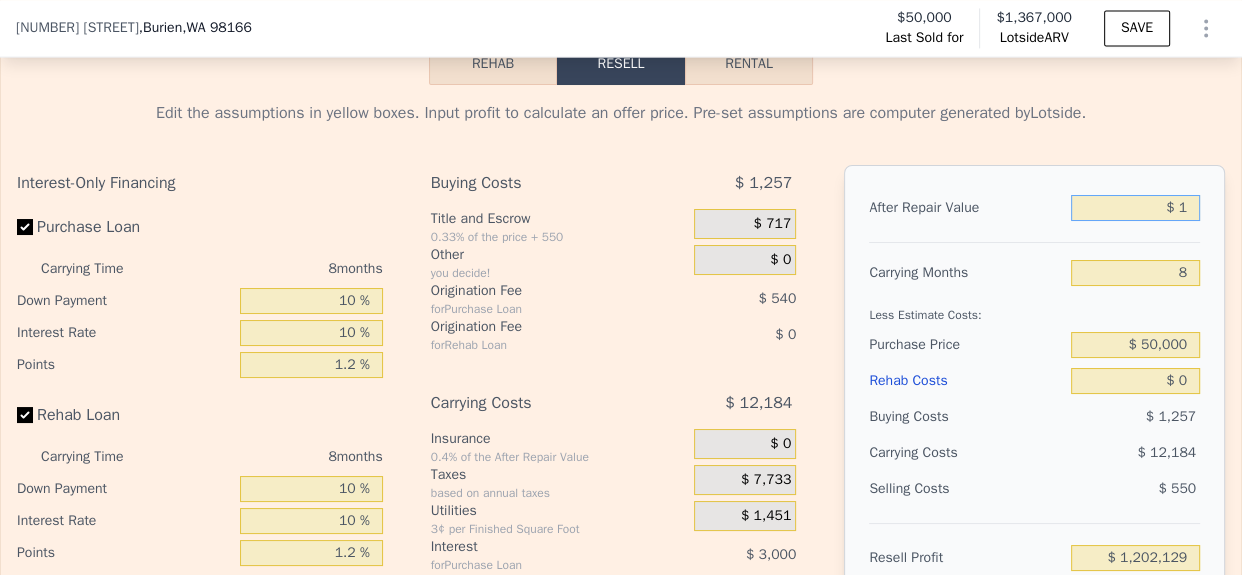 type on "-$ 63,990" 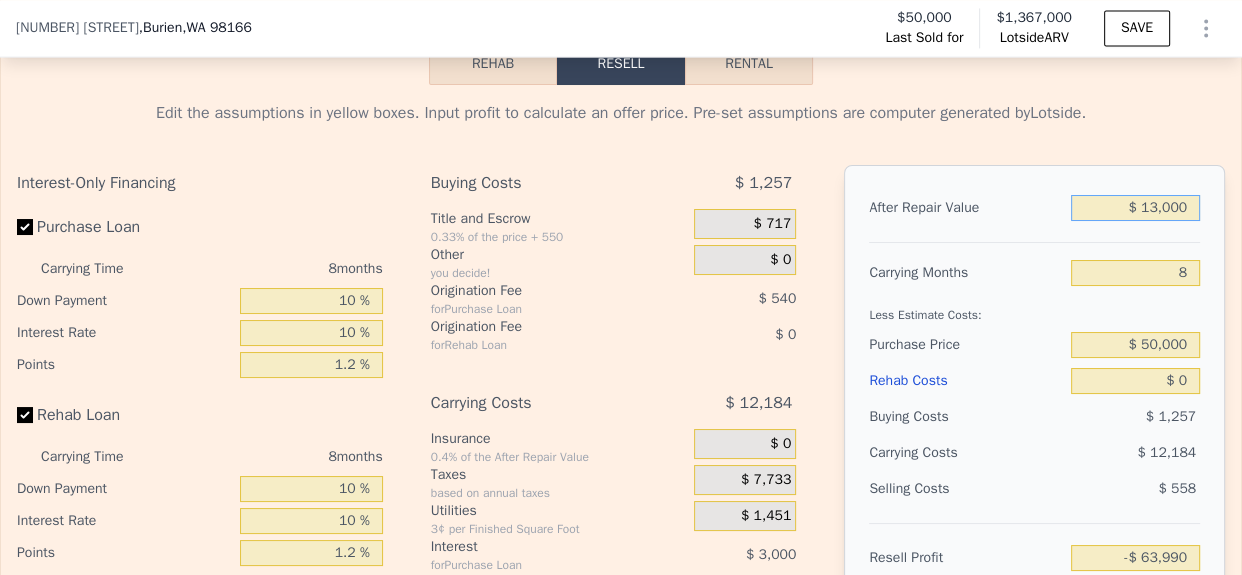 type on "$ 130,000" 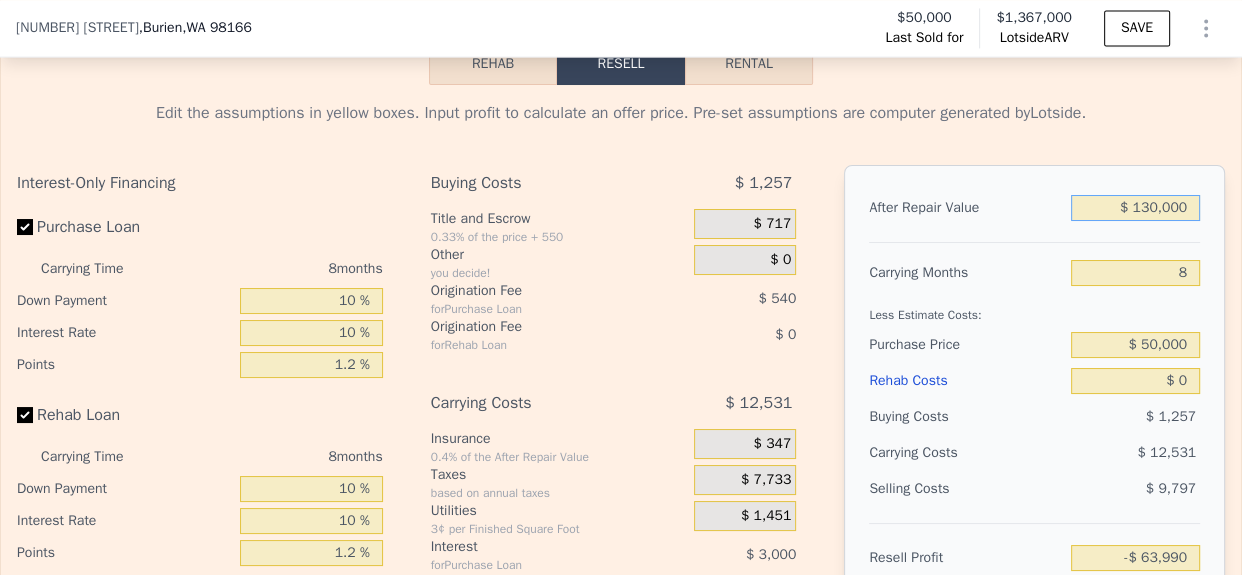 type on "$ 56,415" 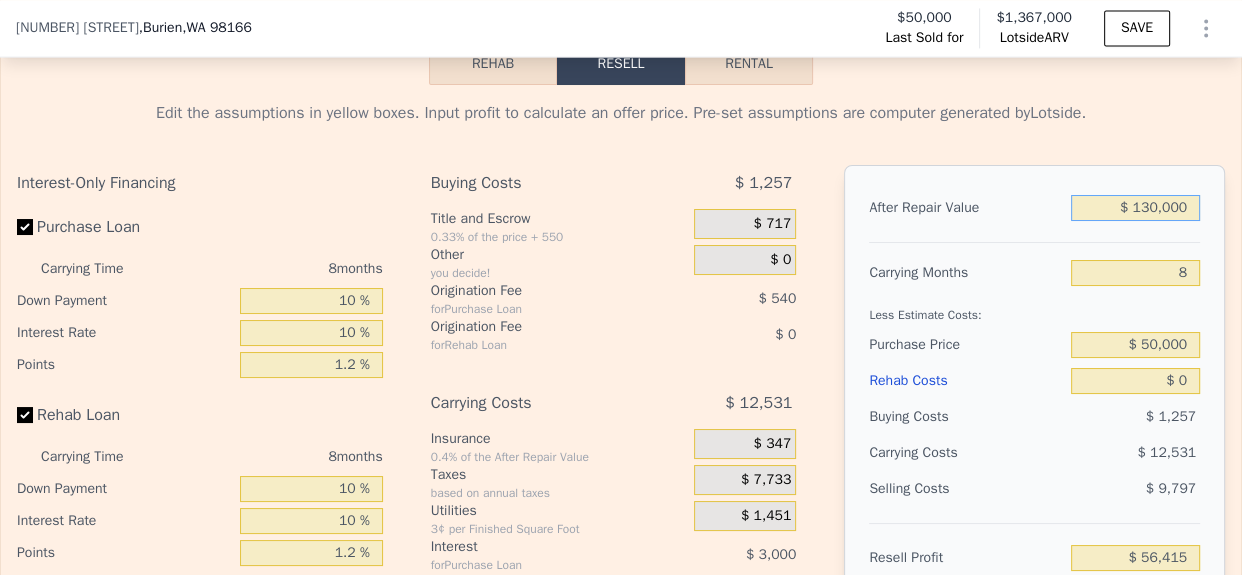 type on "$ 1,300,000" 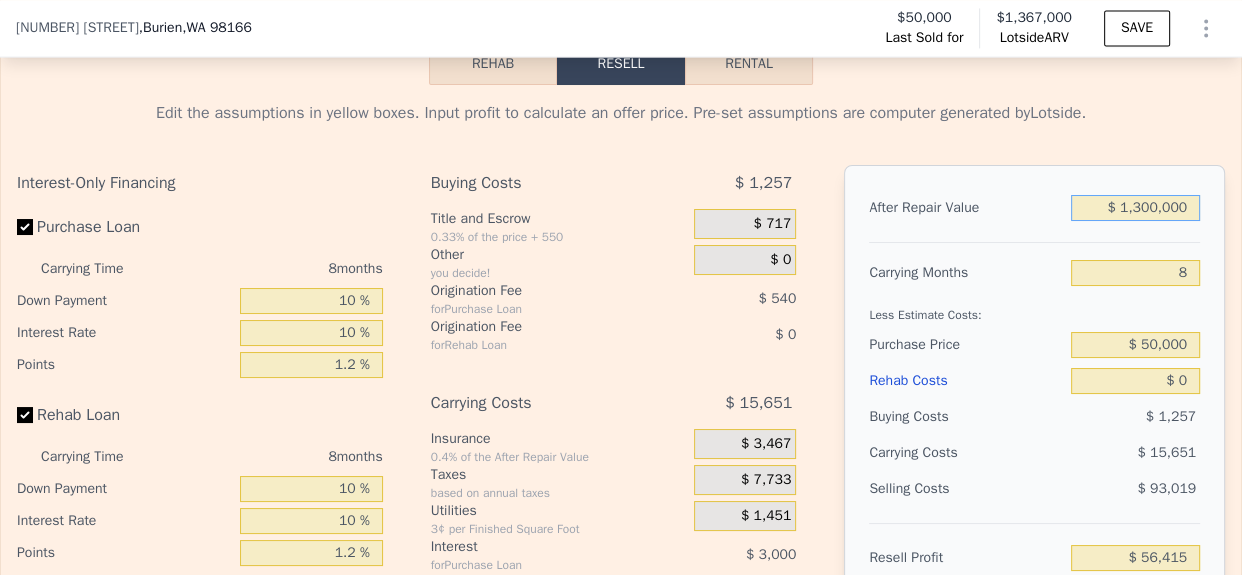 type on "$ 1,140,073" 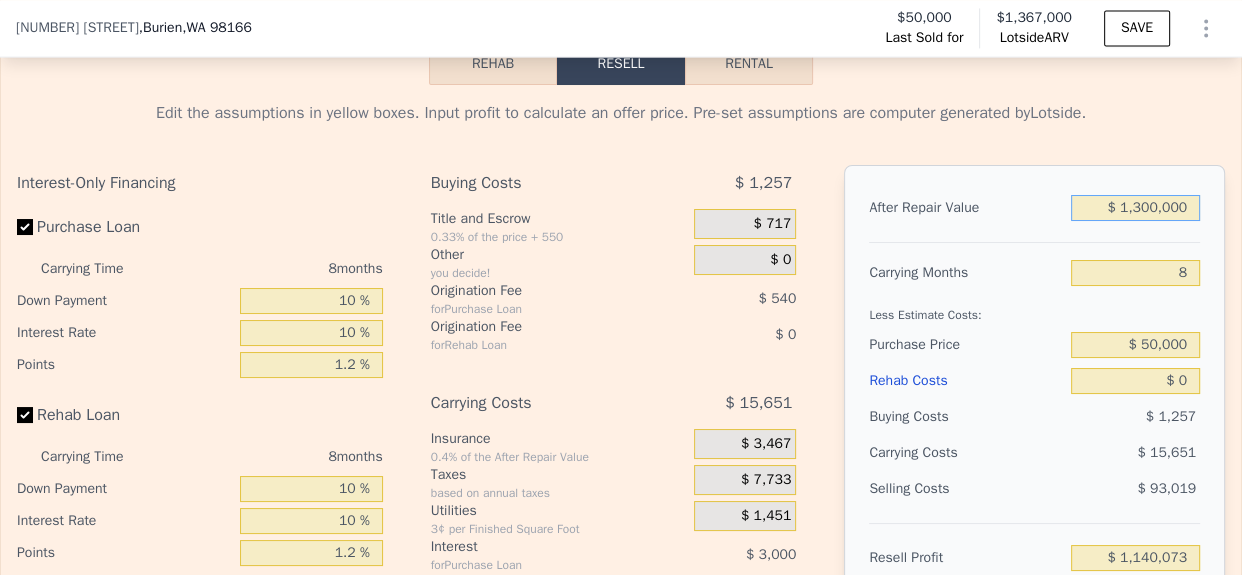 type on "$ 1,300,000" 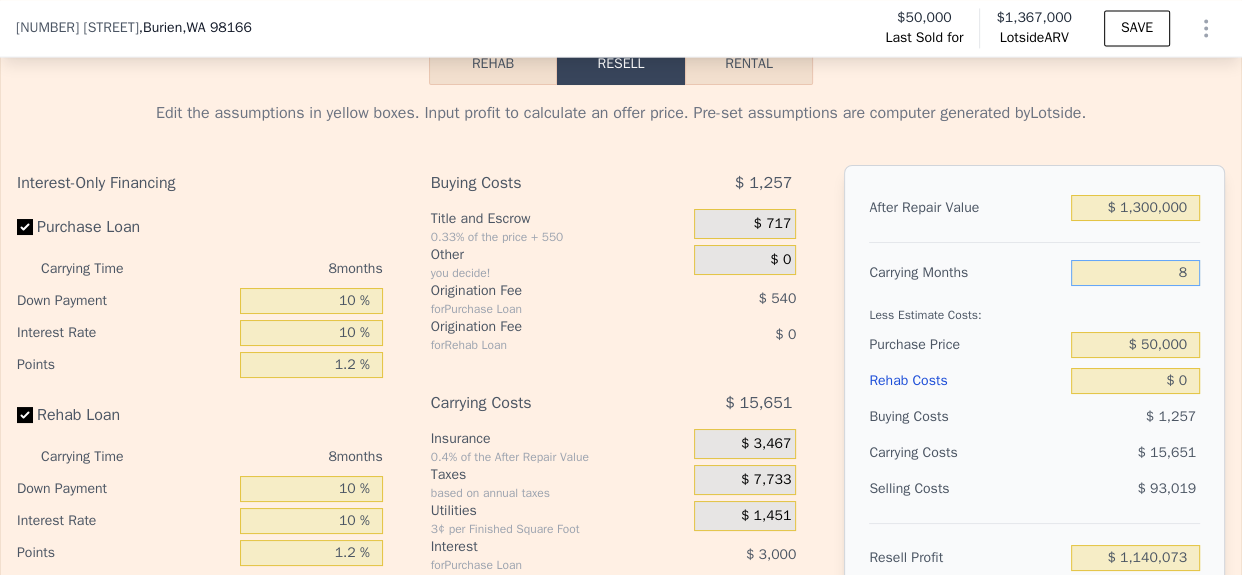 click on "8" at bounding box center (1135, 273) 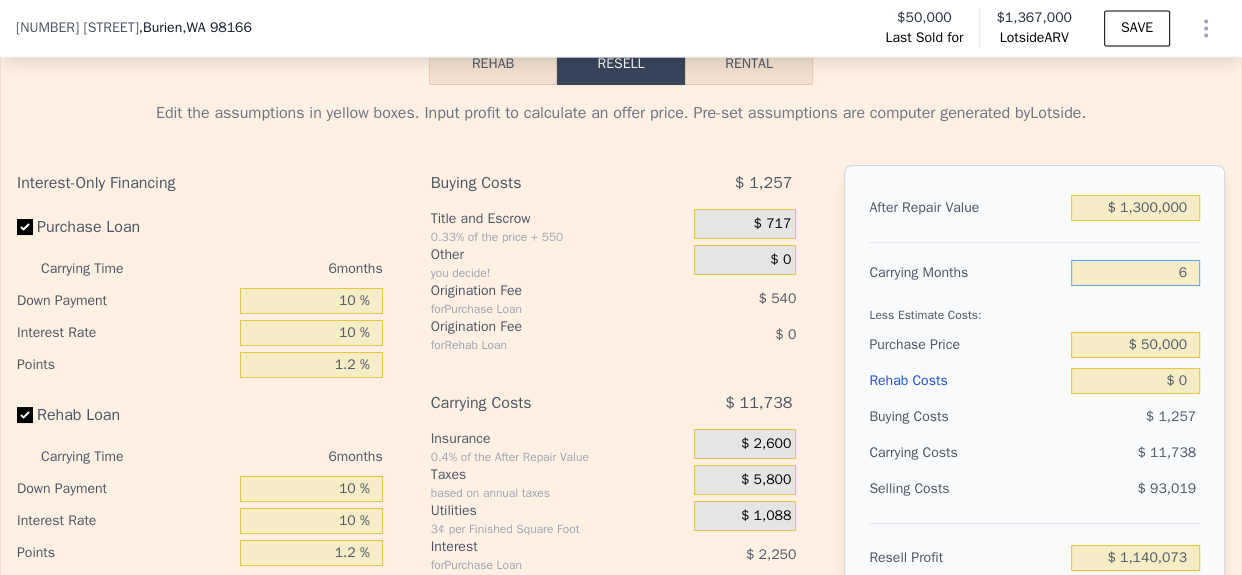 type on "$ 1,143,986" 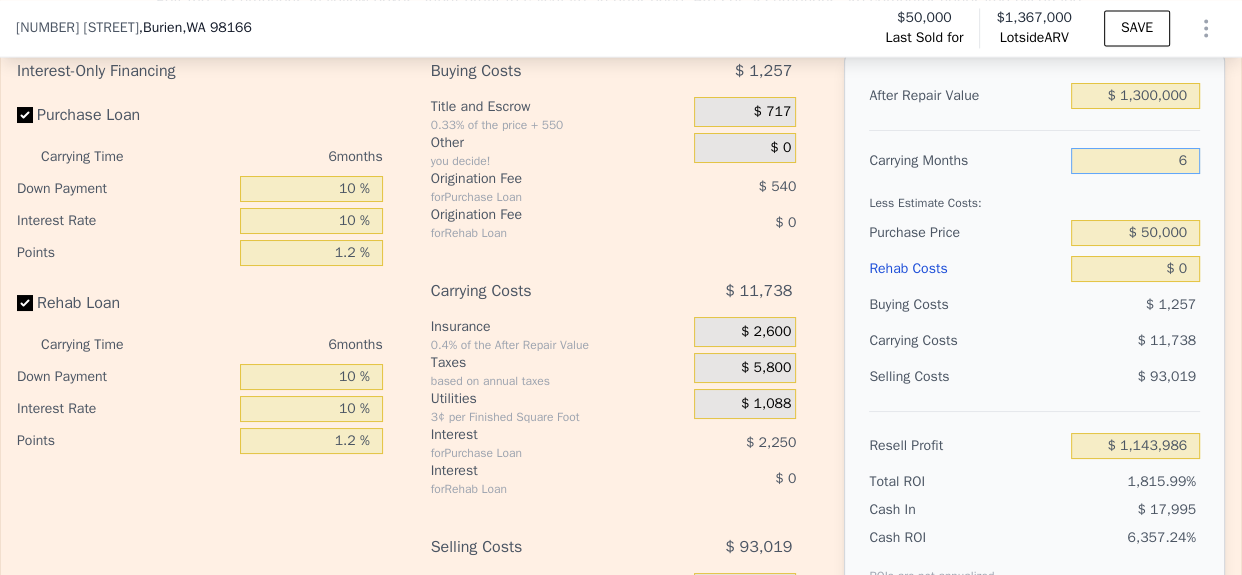 scroll, scrollTop: 3058, scrollLeft: 0, axis: vertical 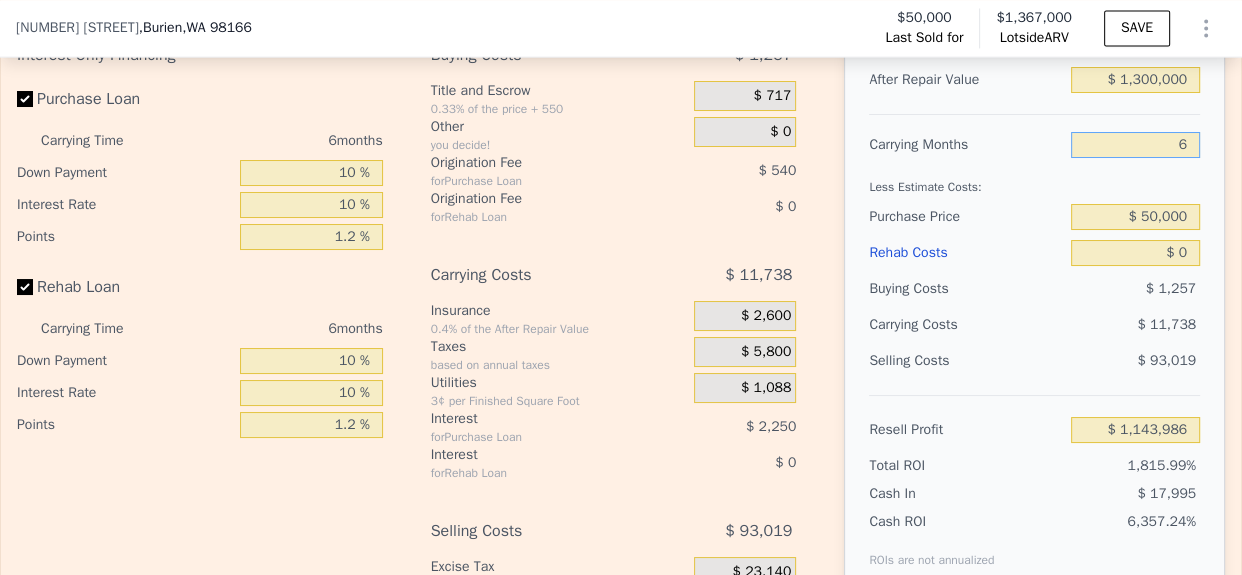 type on "6" 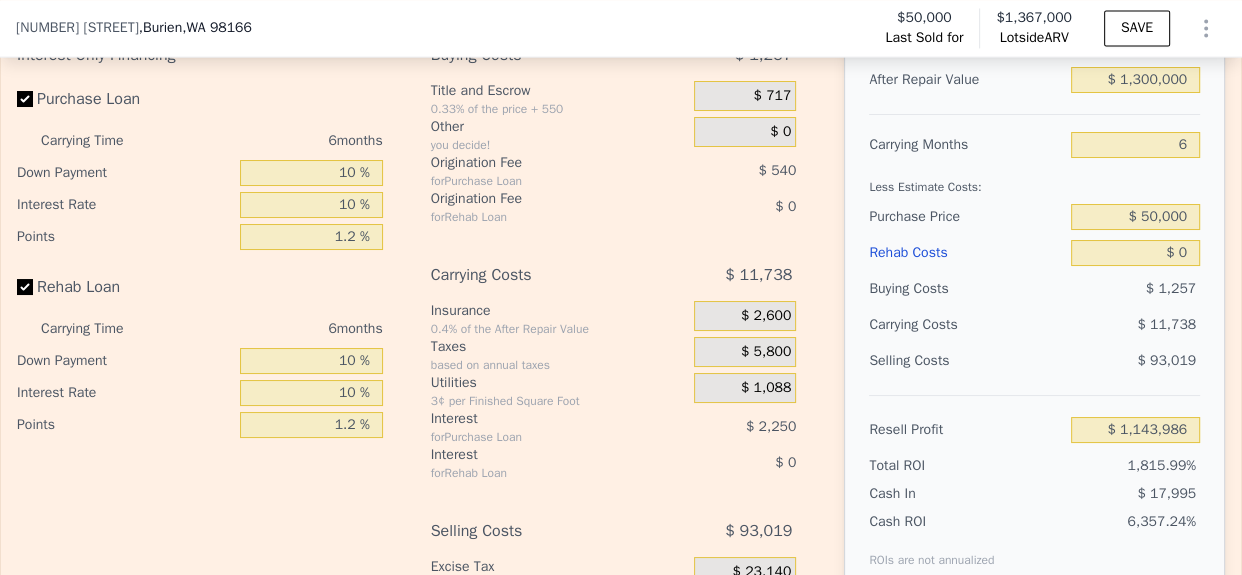 click on "Buying Costs" at bounding box center (966, 289) 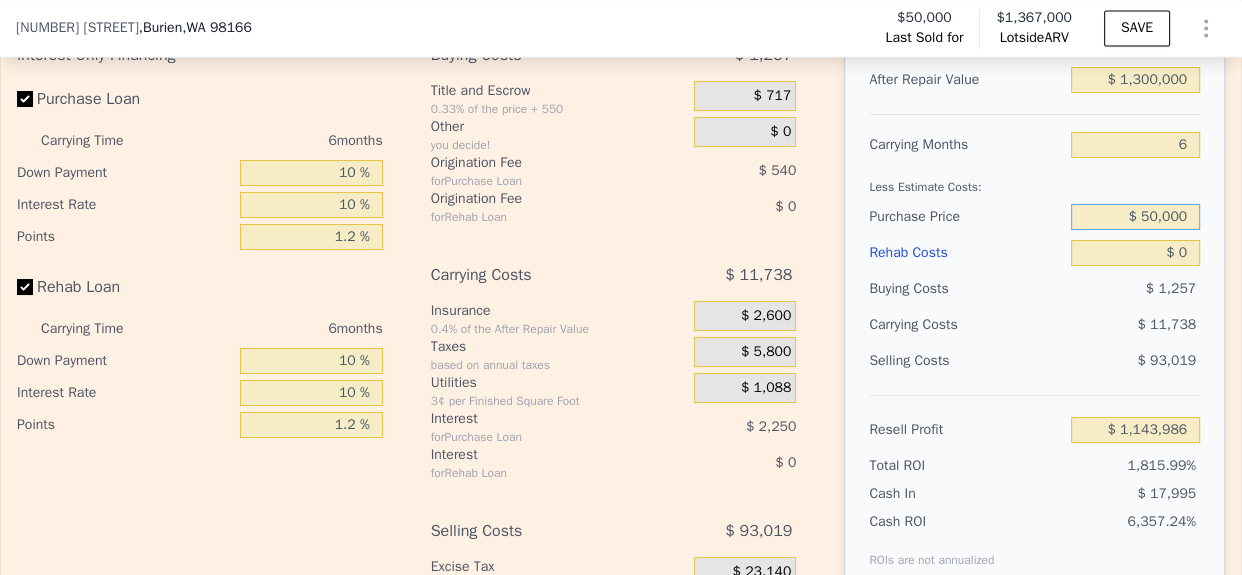 click on "$ 50,000" at bounding box center [1135, 217] 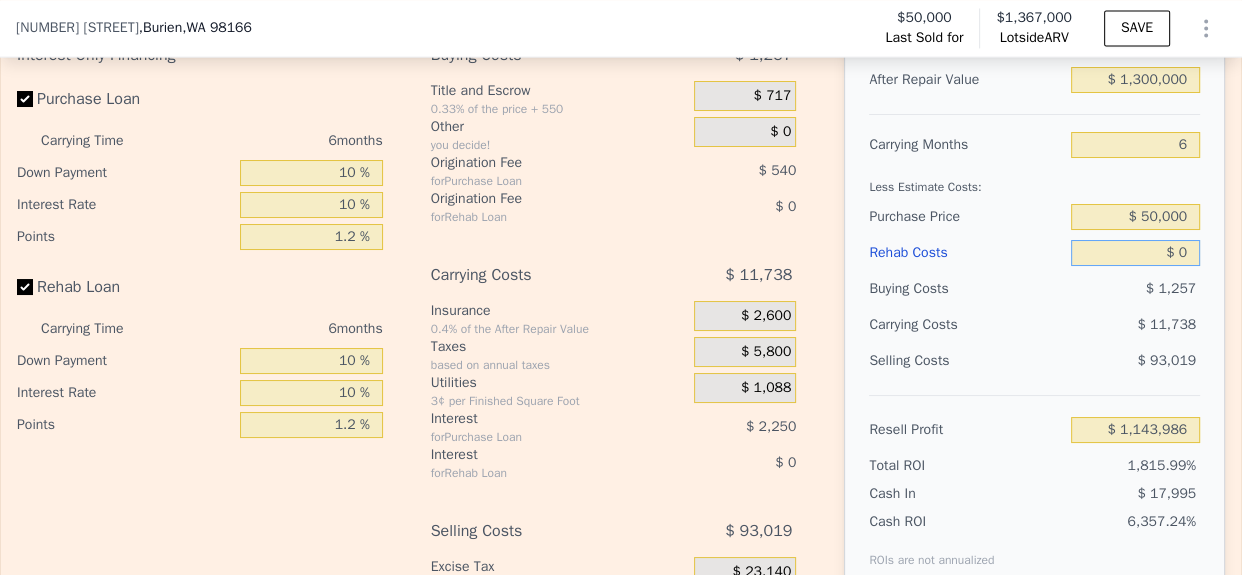click on "$ 0" at bounding box center [1135, 253] 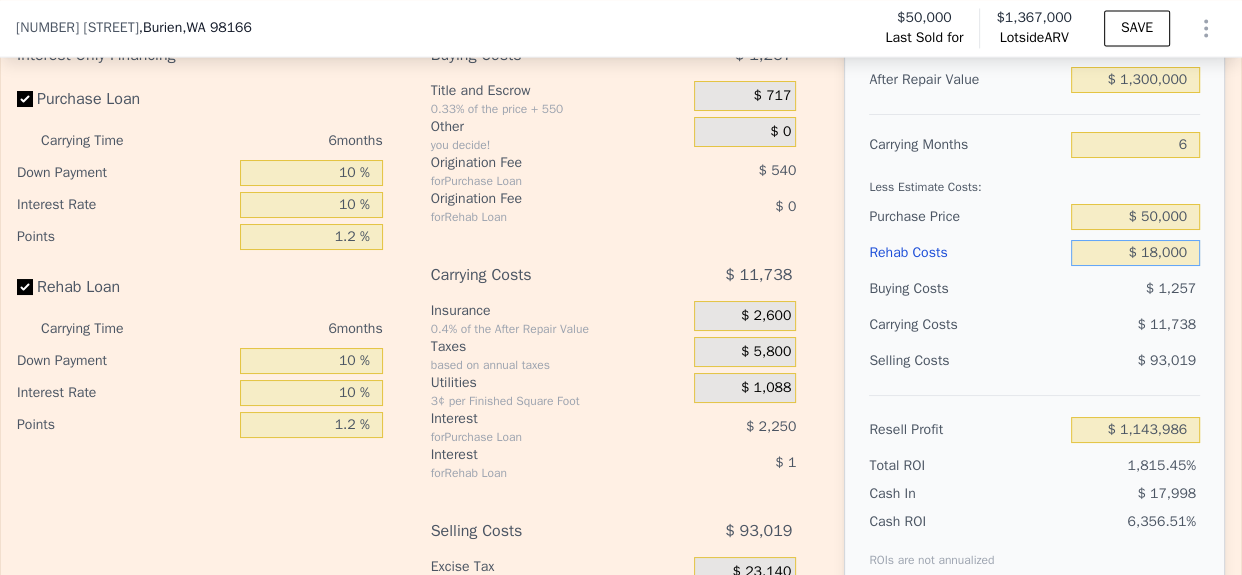 type on "$ 180,000" 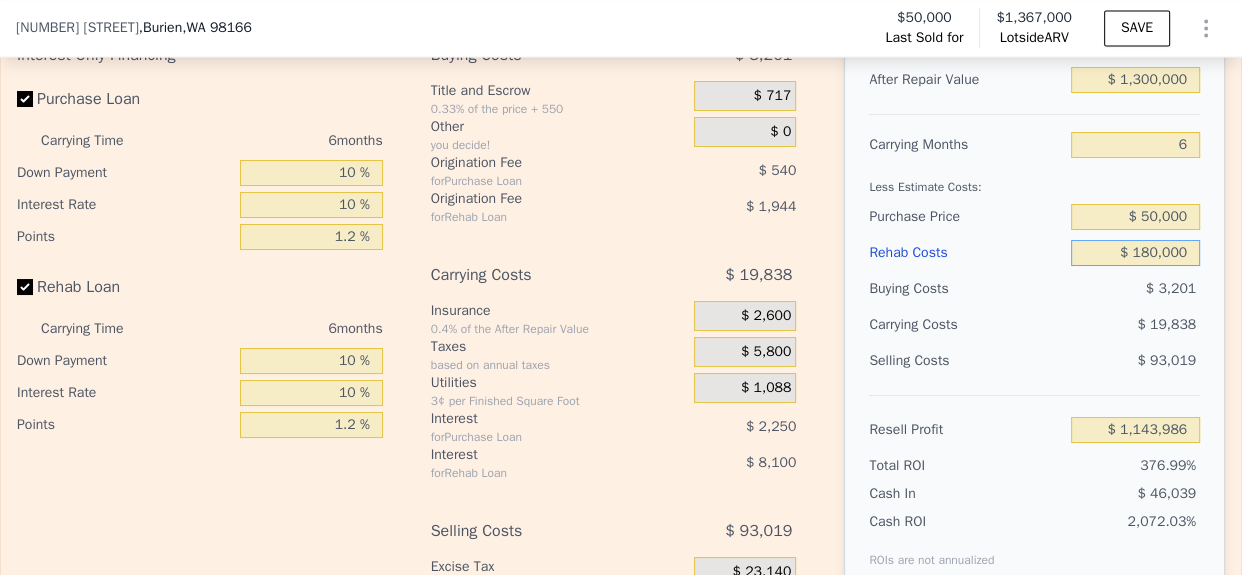 type on "$ 953,942" 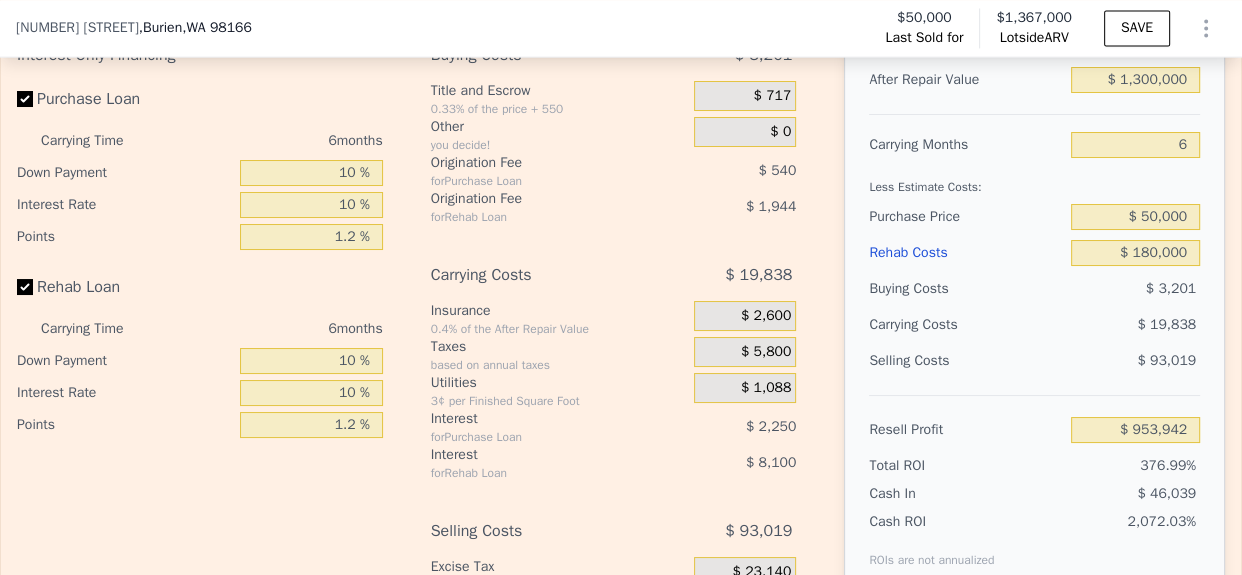 click on "After Repair Value $ 1,300,000 Carrying Months 6 Less Estimate Costs: Purchase Price $ 50,000 Rehab Costs $ 180,000 Buying Costs $ 3,201 Carrying Costs $ 19,838 Selling Costs $ 93,019 Resell Profit $ 953,942 Total ROI 376.99% Cash In $ 46,039 Cash ROI ROIs are not annualized 2,072.03%" at bounding box center (1034, 315) 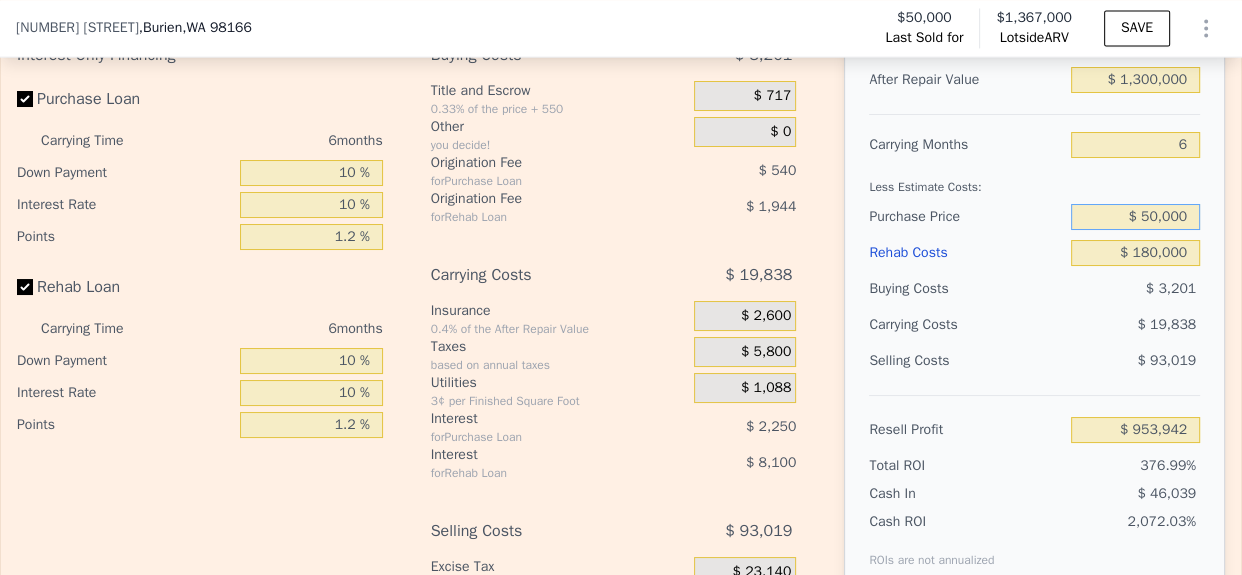 click on "$ 50,000" at bounding box center [1135, 217] 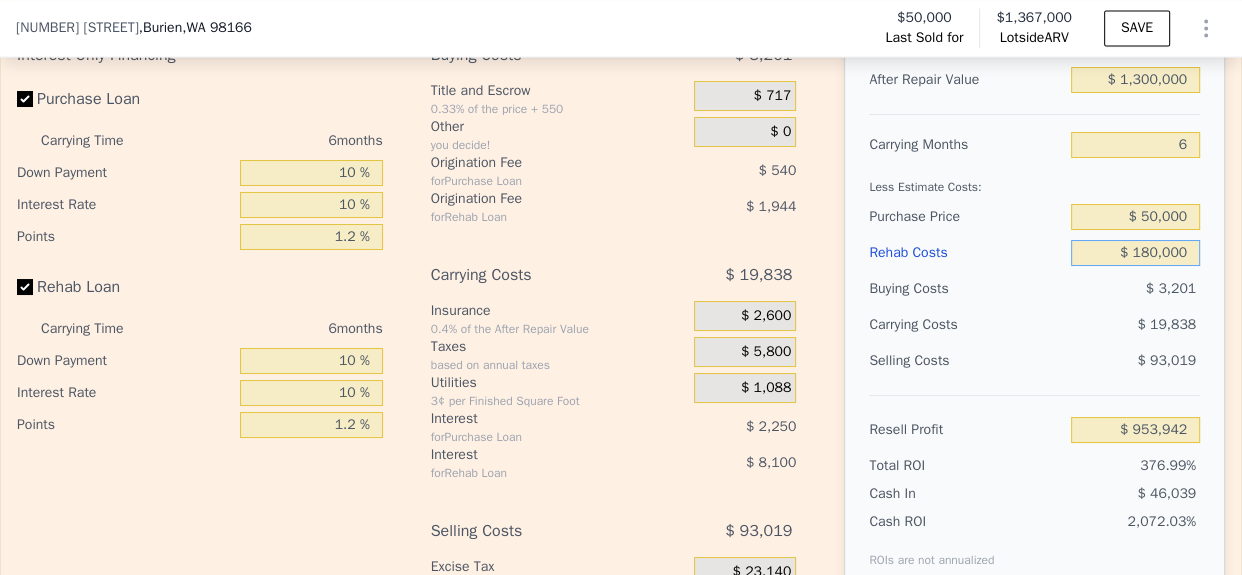 click on "$ 180,000" at bounding box center (1135, 253) 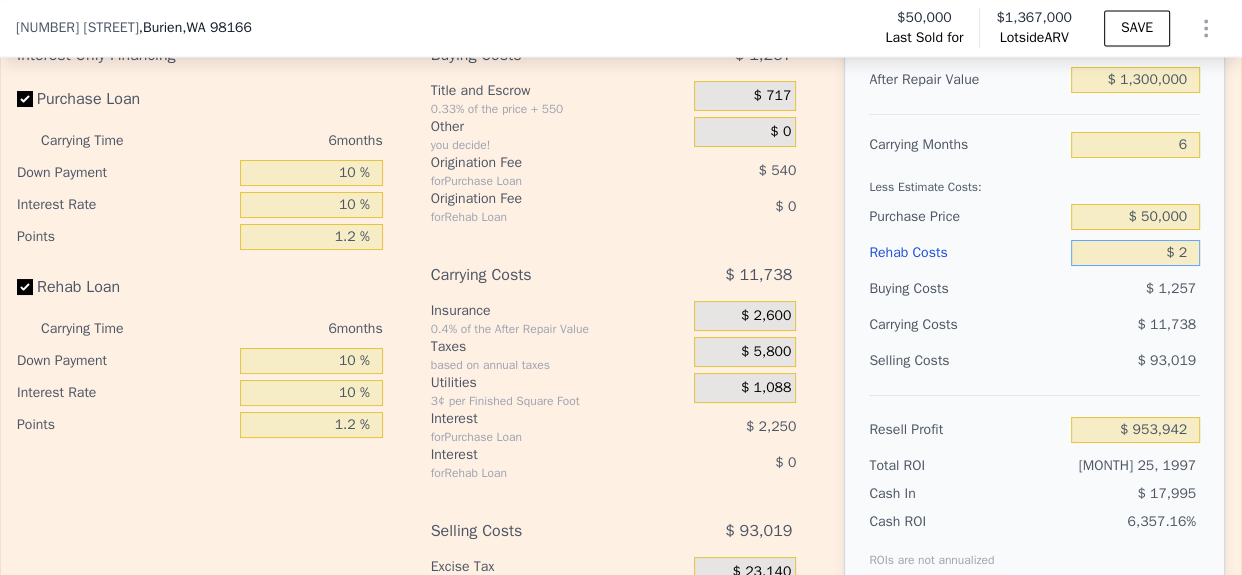 type on "$ 1,143,984" 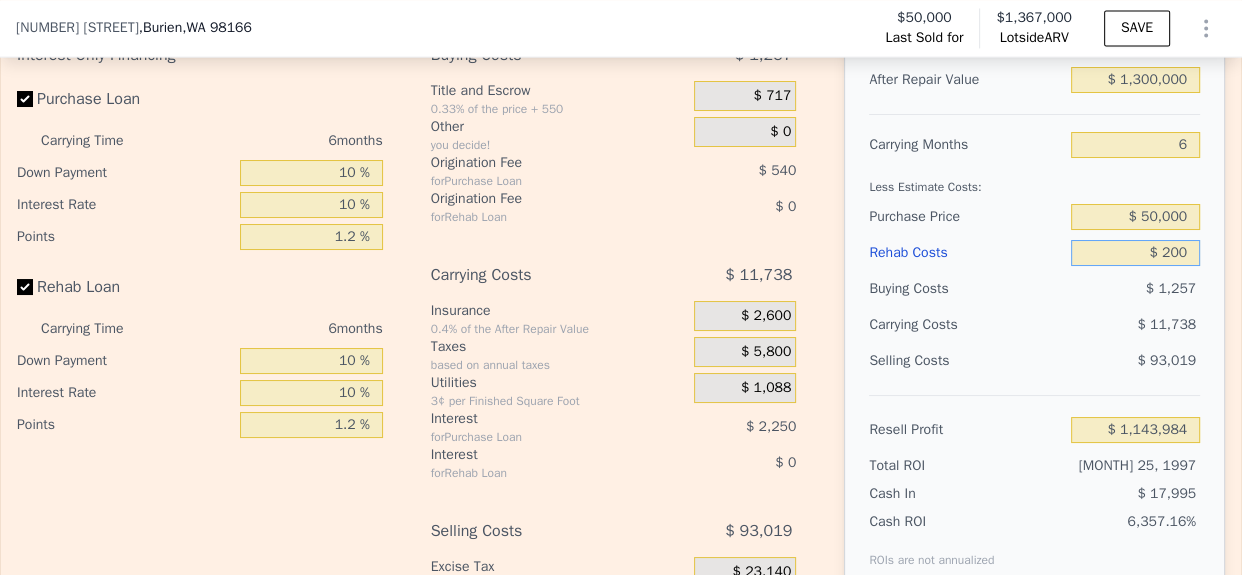 type on "$ 2,000" 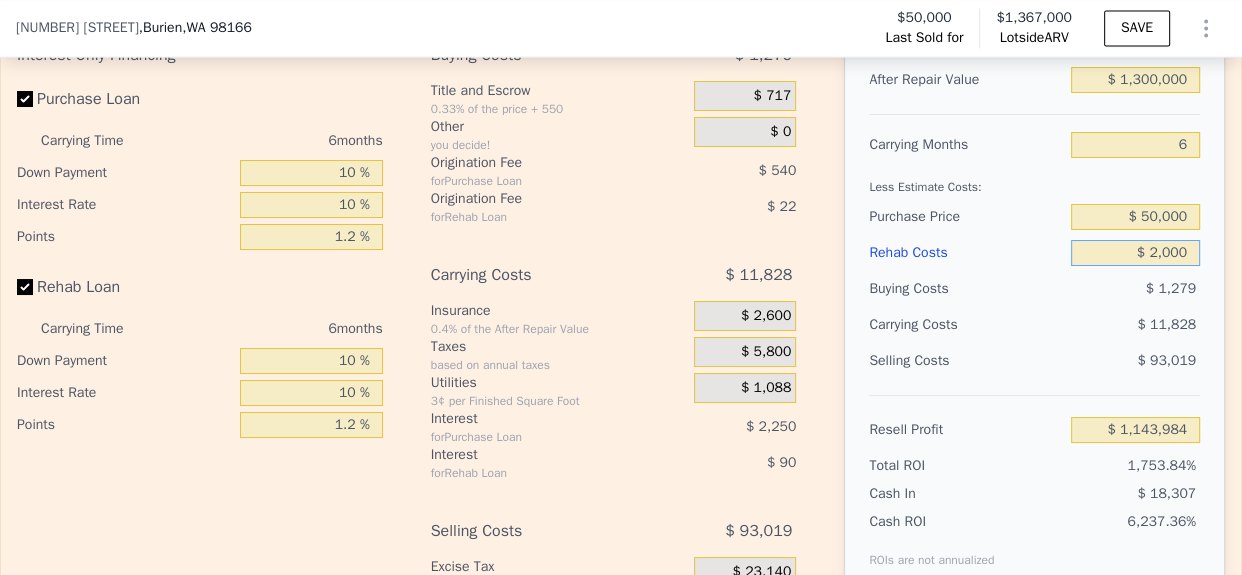 type on "$ 1,141,874" 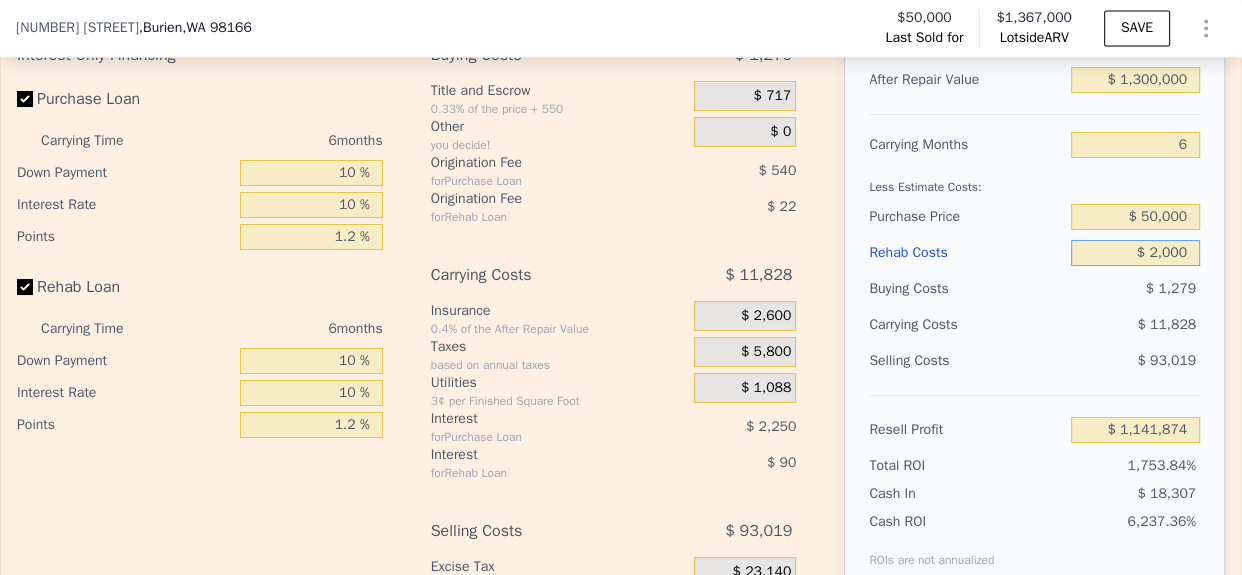 type on "$ 20,000" 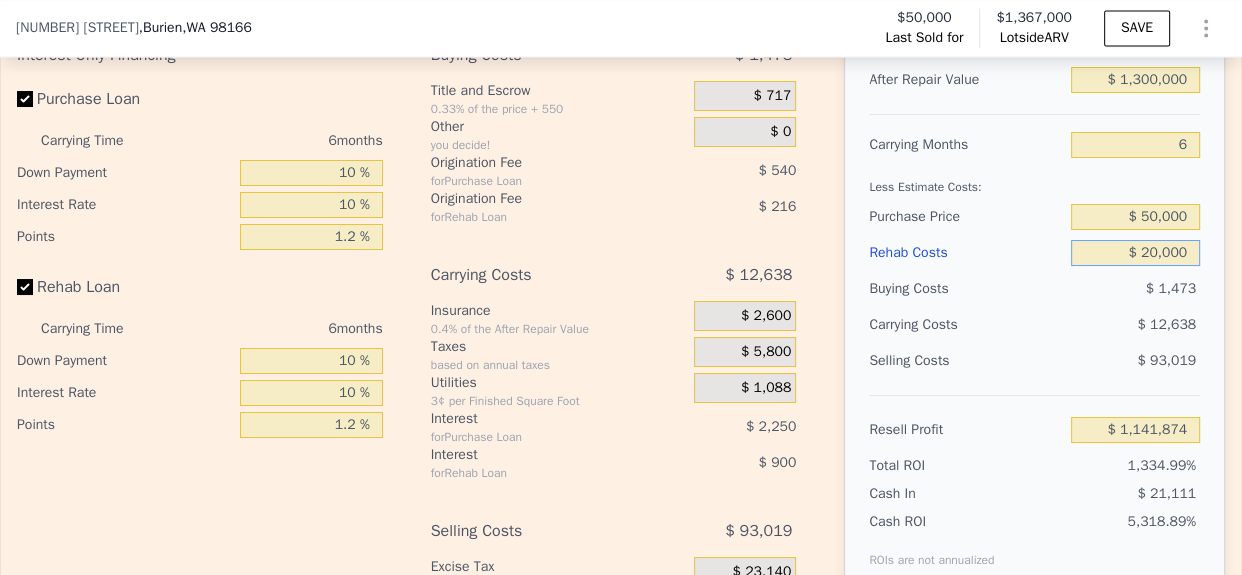 type on "$ 1,122,870" 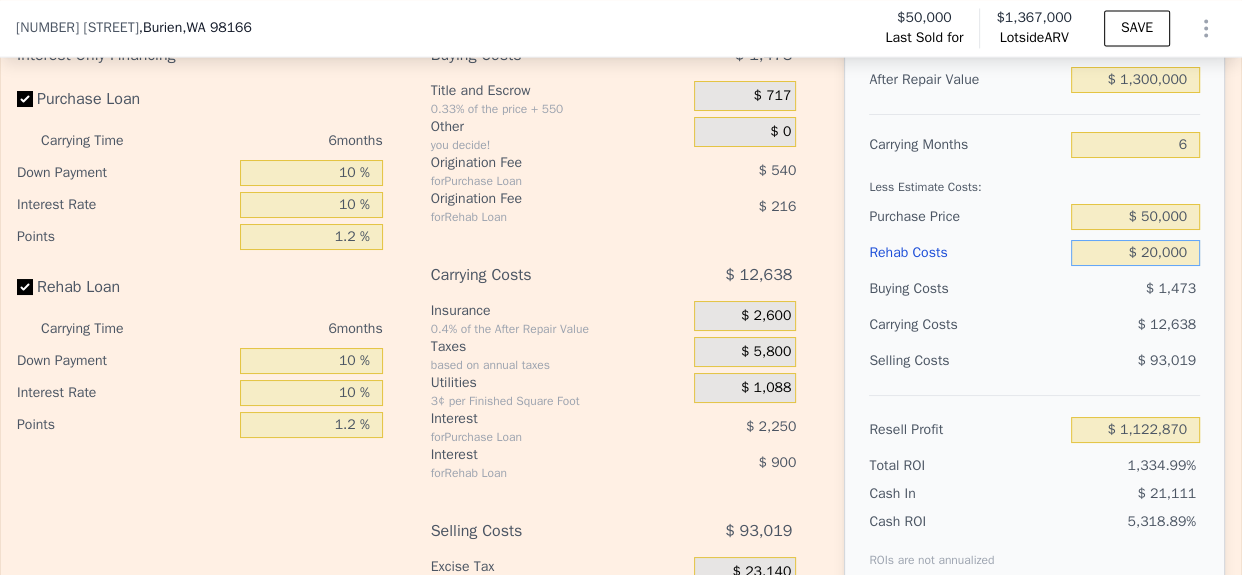 type on "$ 200,000" 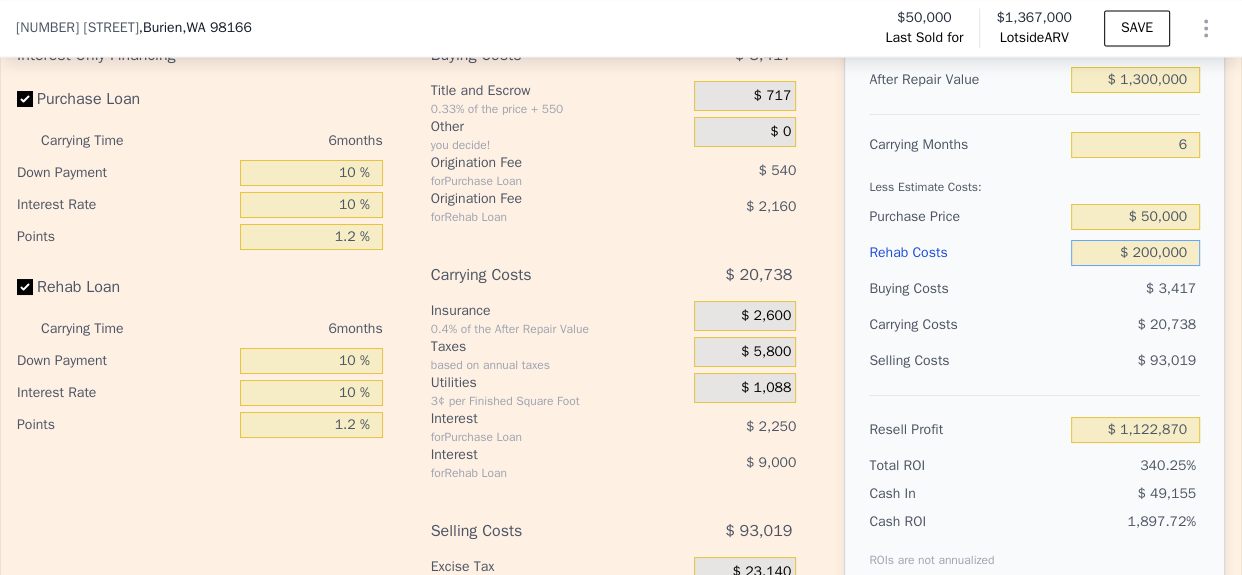 type on "$ 932,826" 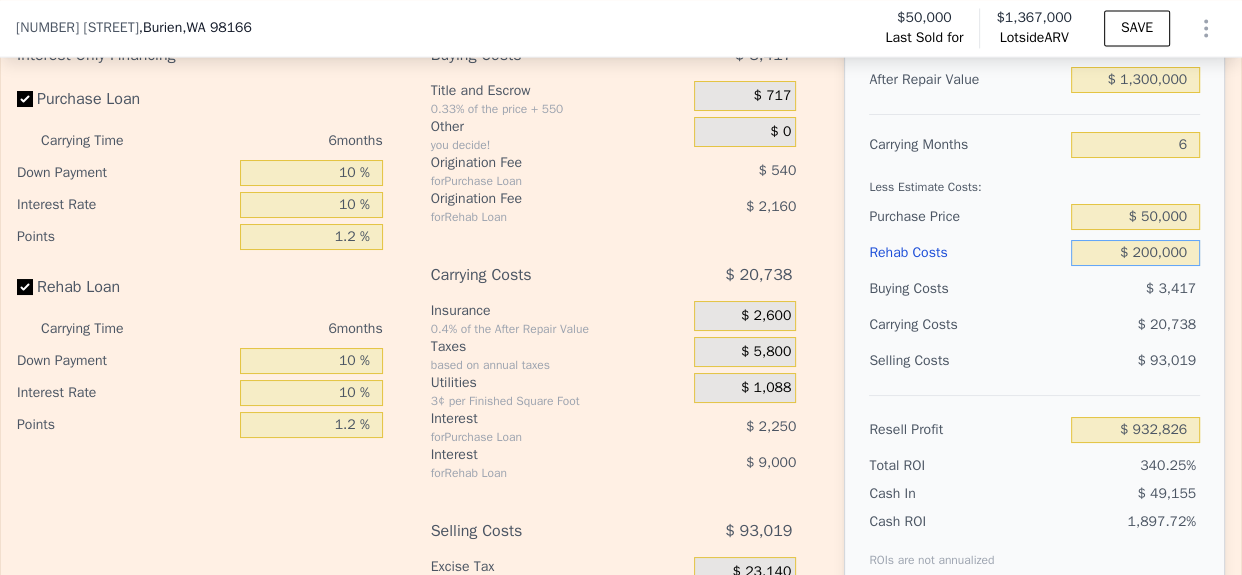 type on "$ 200,000" 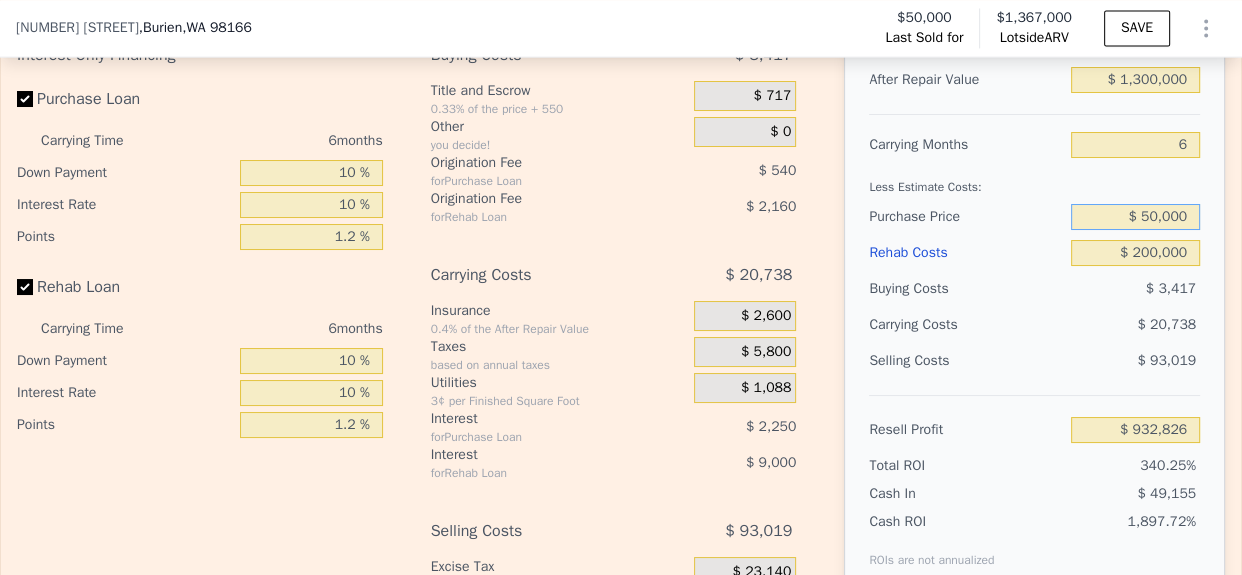click on "$ 50,000" at bounding box center [1135, 217] 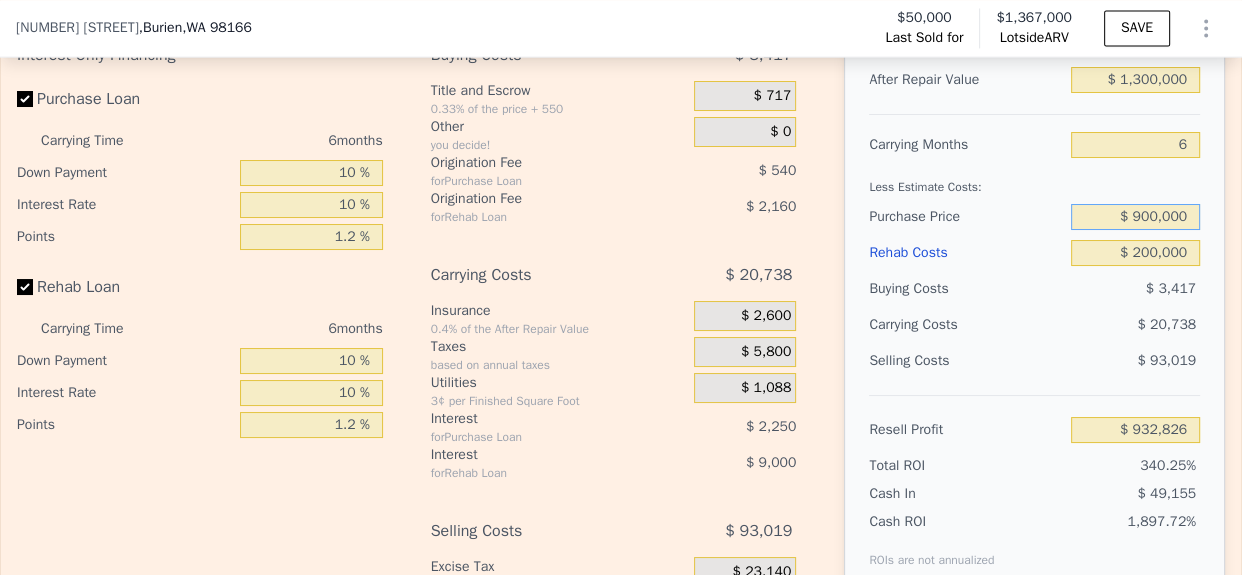 type on "$ 900,000" 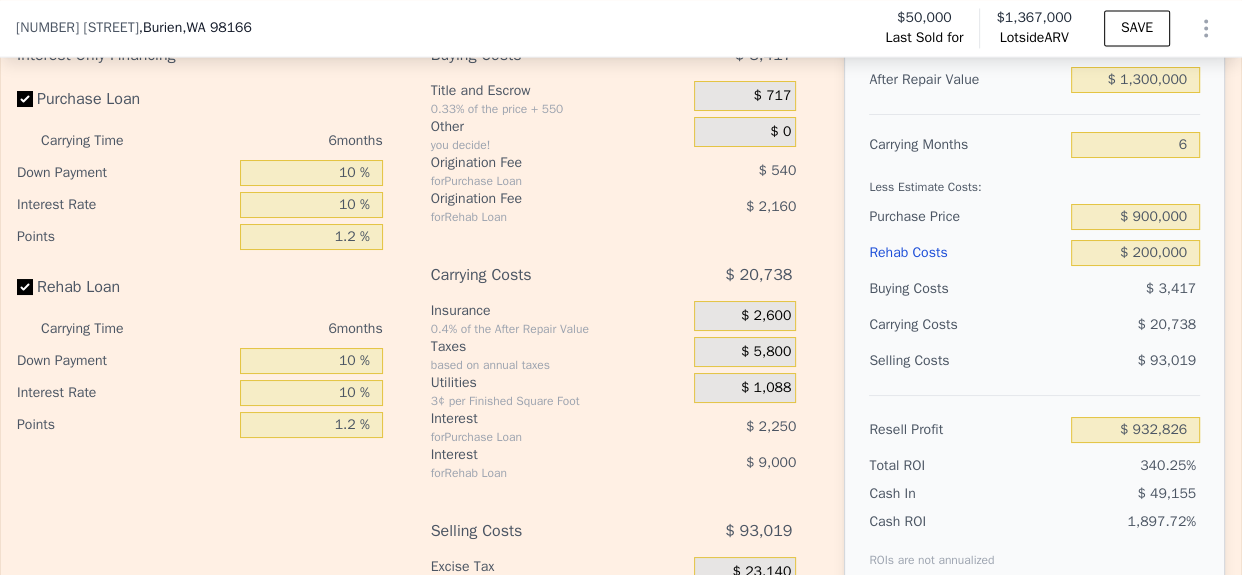 click on "$ 20,738" at bounding box center (1099, 325) 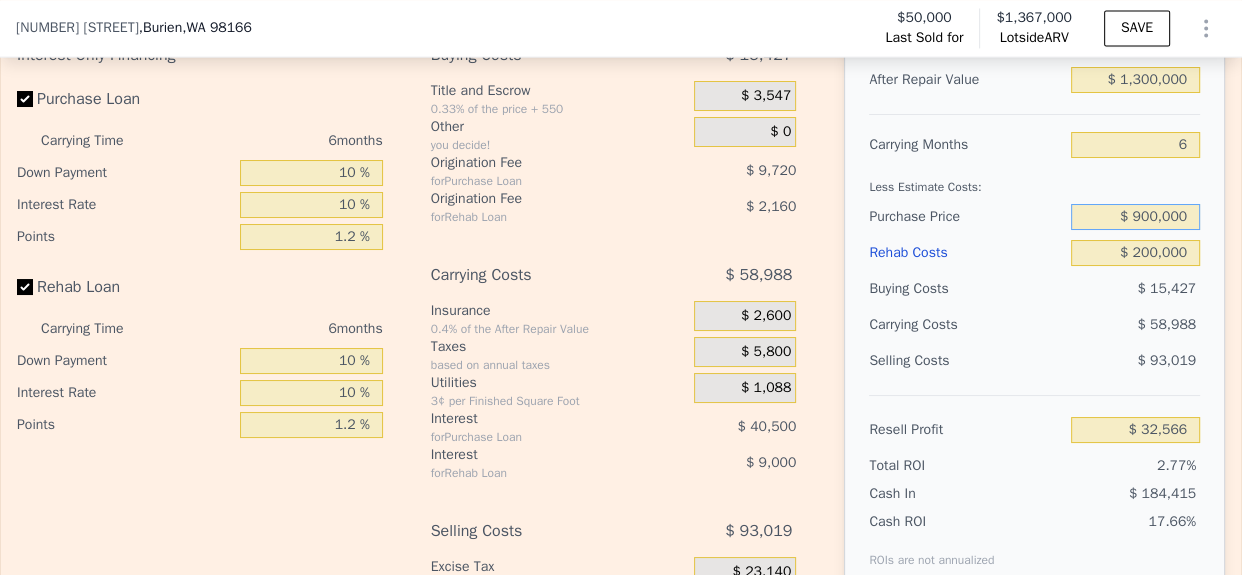 click on "$ 900,000" at bounding box center [1135, 217] 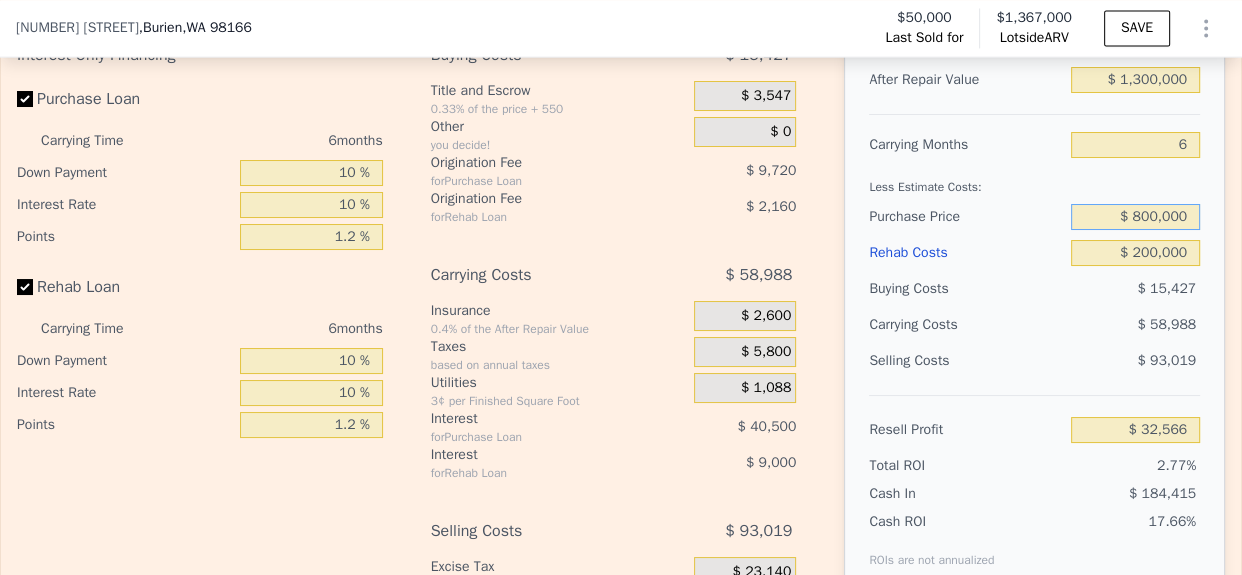 type on "$ 800,000" 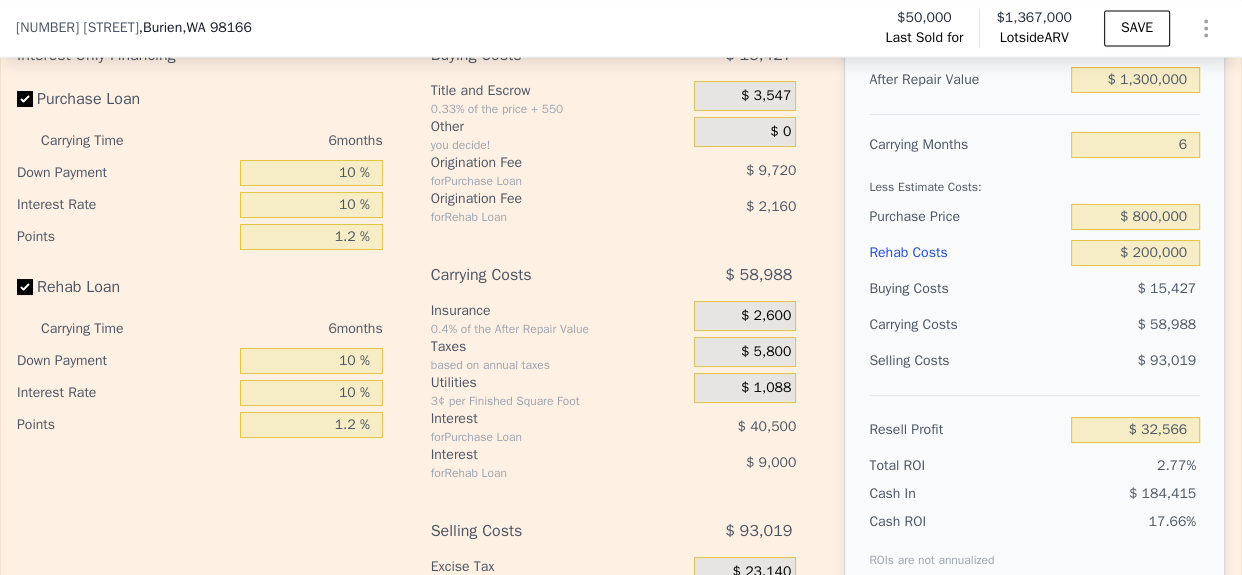 click on "After Repair Value $ 1,300,000 Carrying Months 6 Less Estimate Costs: Purchase Price $ 800,000 Rehab Costs $ 200,000 Buying Costs $ 15,427 Carrying Costs $ 58,988 Selling Costs $ 93,019 Resell Profit $ 32,566 Total ROI 2.77% Cash In $ 184,415 Cash ROI ROIs are not annualized 17.66%" at bounding box center (1034, 315) 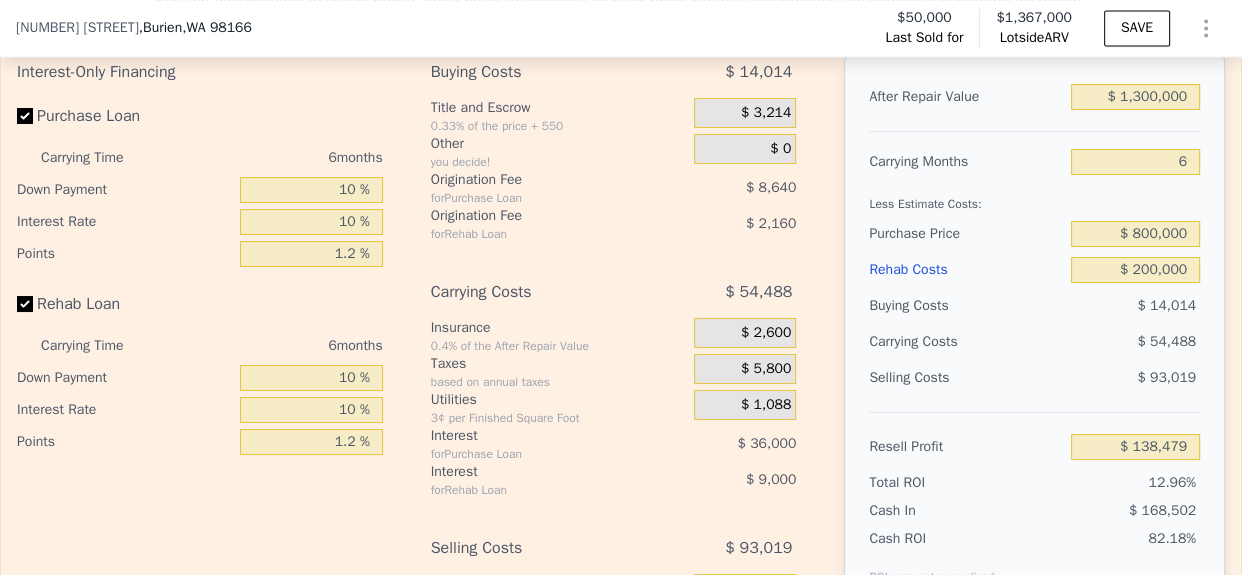 scroll, scrollTop: 3040, scrollLeft: 0, axis: vertical 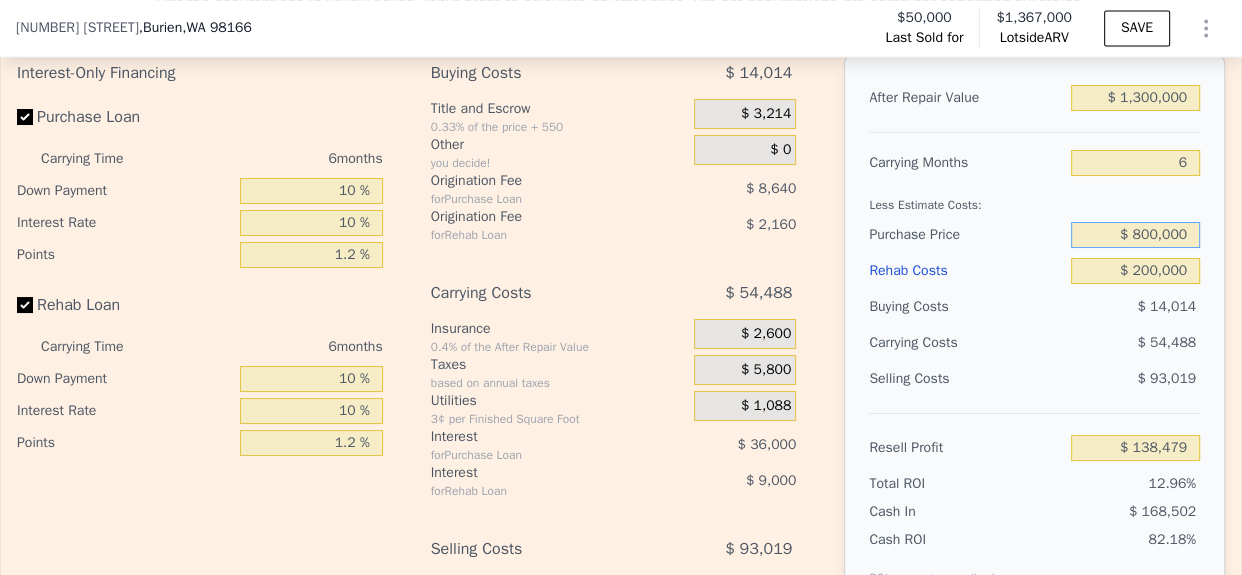click on "$ 800,000" at bounding box center (1135, 235) 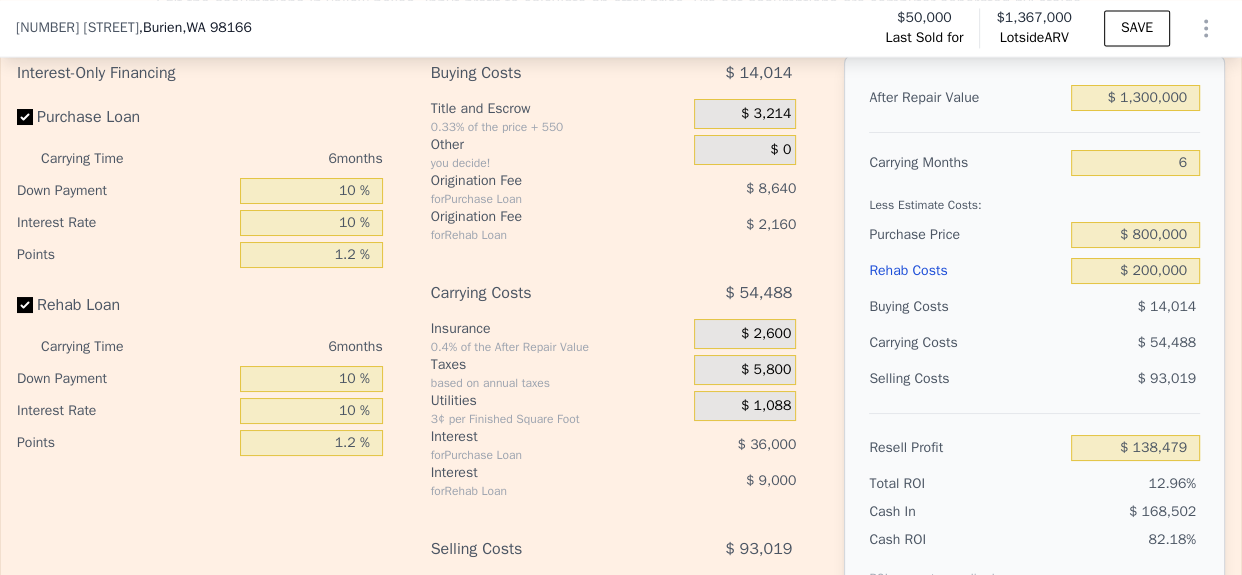 click on "$ 54,488" at bounding box center (1166, 342) 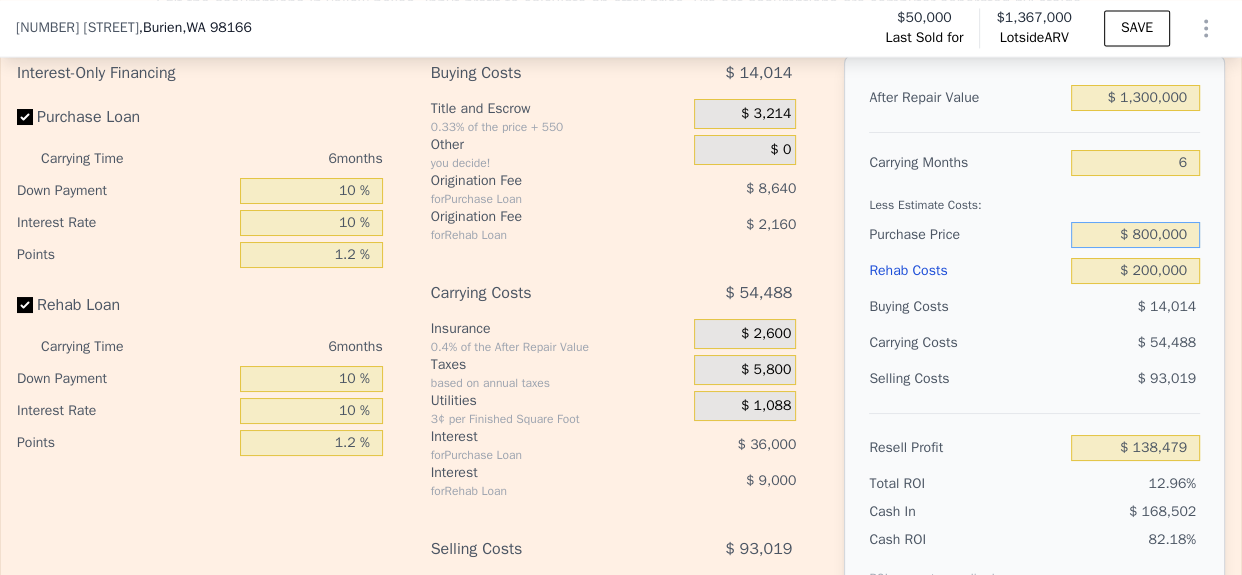 click on "$ 800,000" at bounding box center (1135, 235) 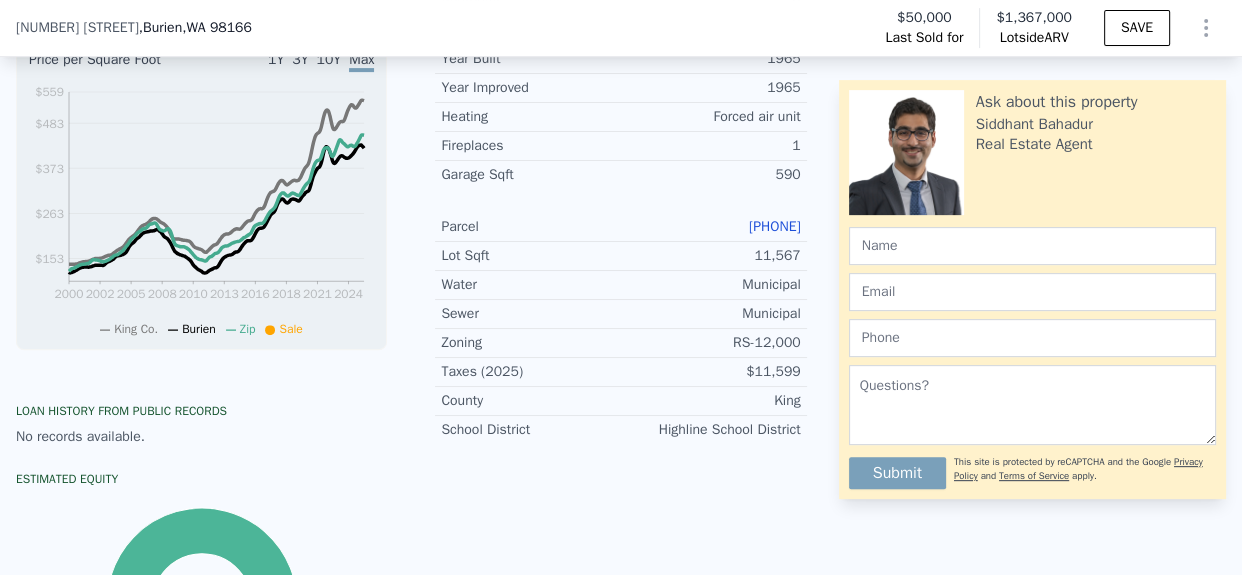 scroll, scrollTop: 612, scrollLeft: 0, axis: vertical 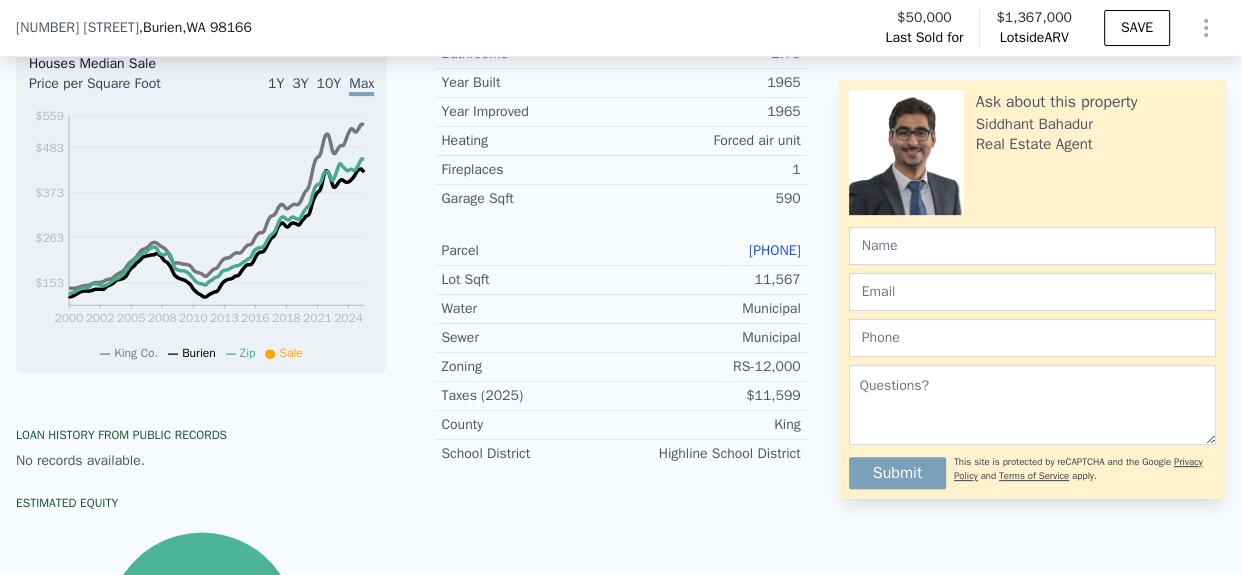 click on "[PHONE]" at bounding box center (775, 250) 